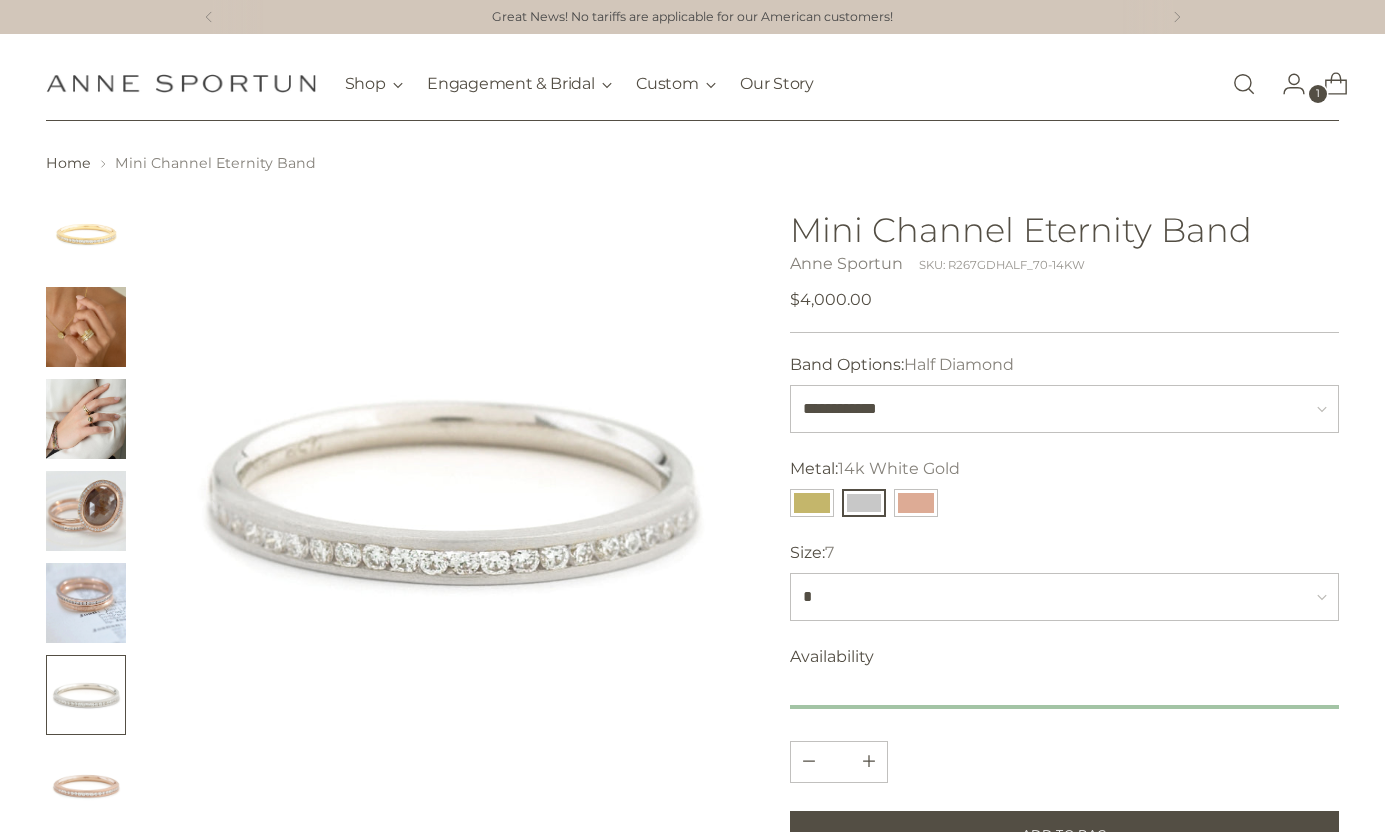 scroll, scrollTop: 0, scrollLeft: 0, axis: both 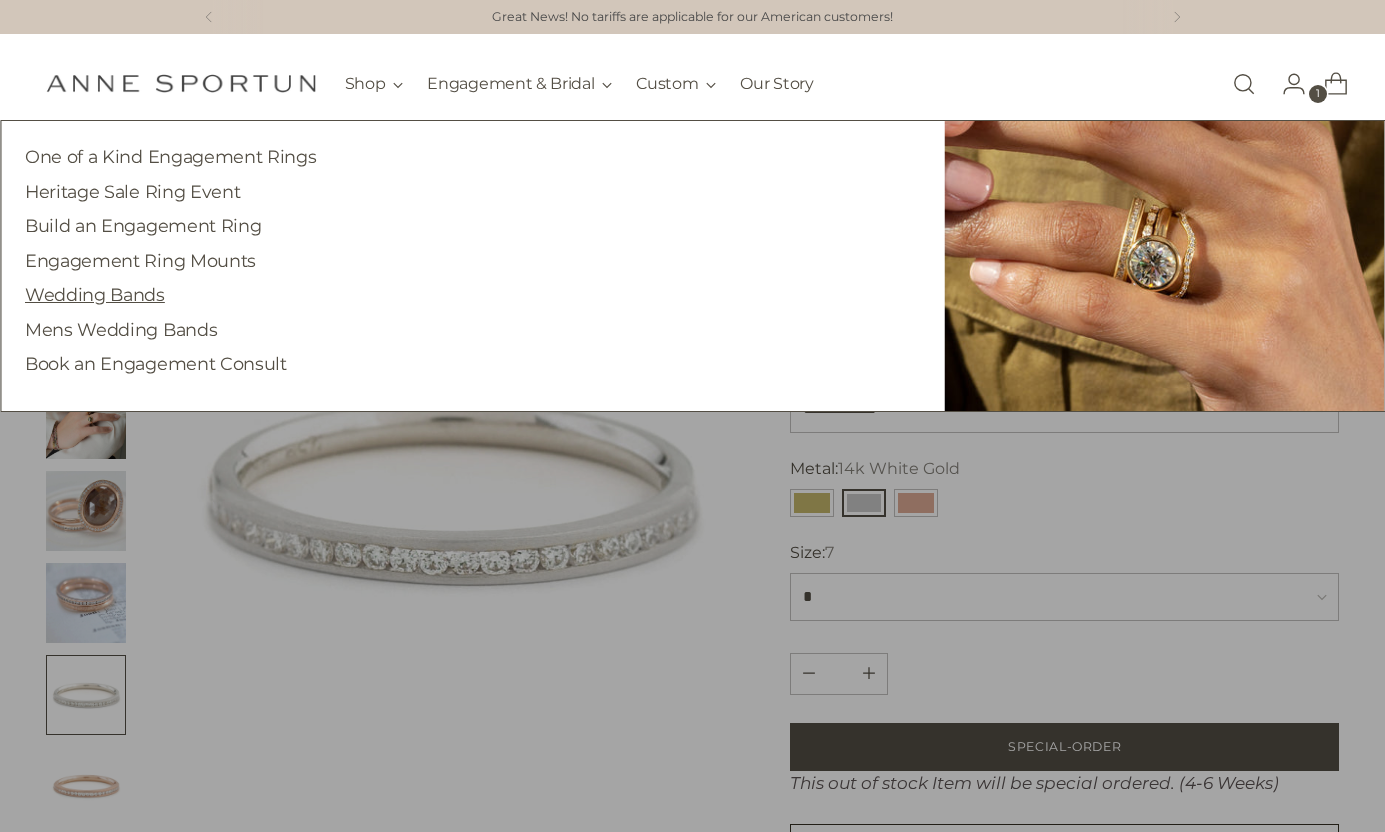click on "Wedding Bands" at bounding box center [95, 294] 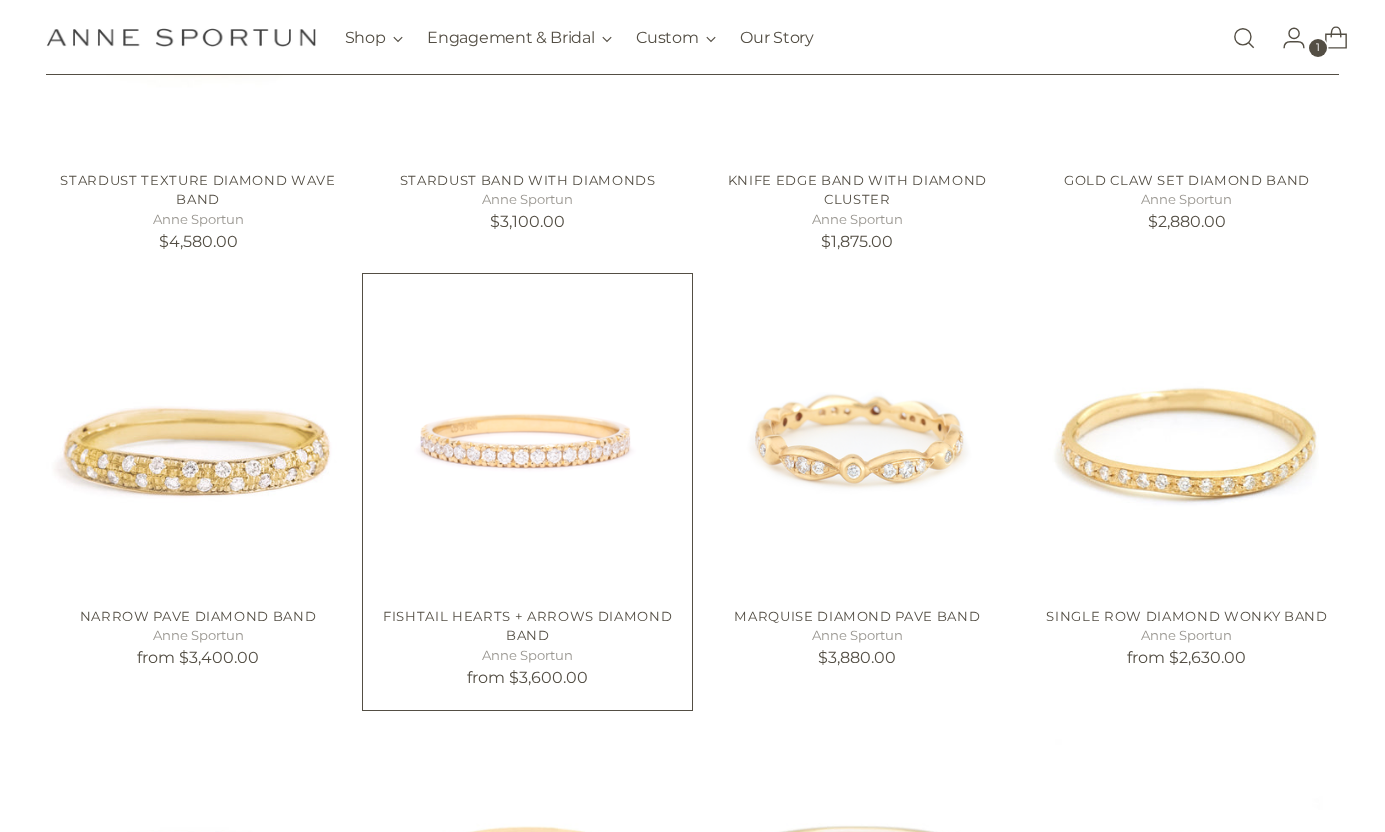 scroll, scrollTop: 647, scrollLeft: 0, axis: vertical 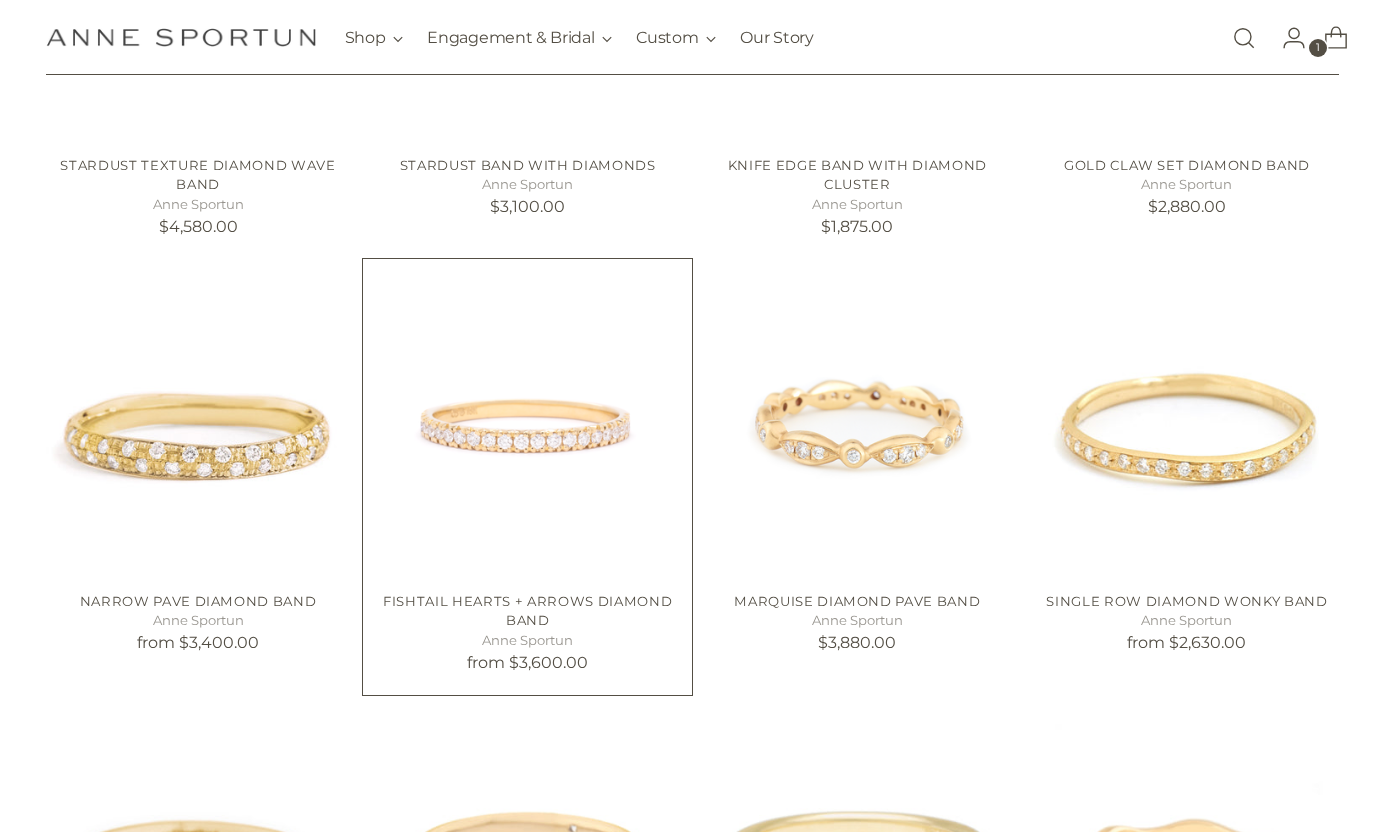 click at bounding box center [0, 0] 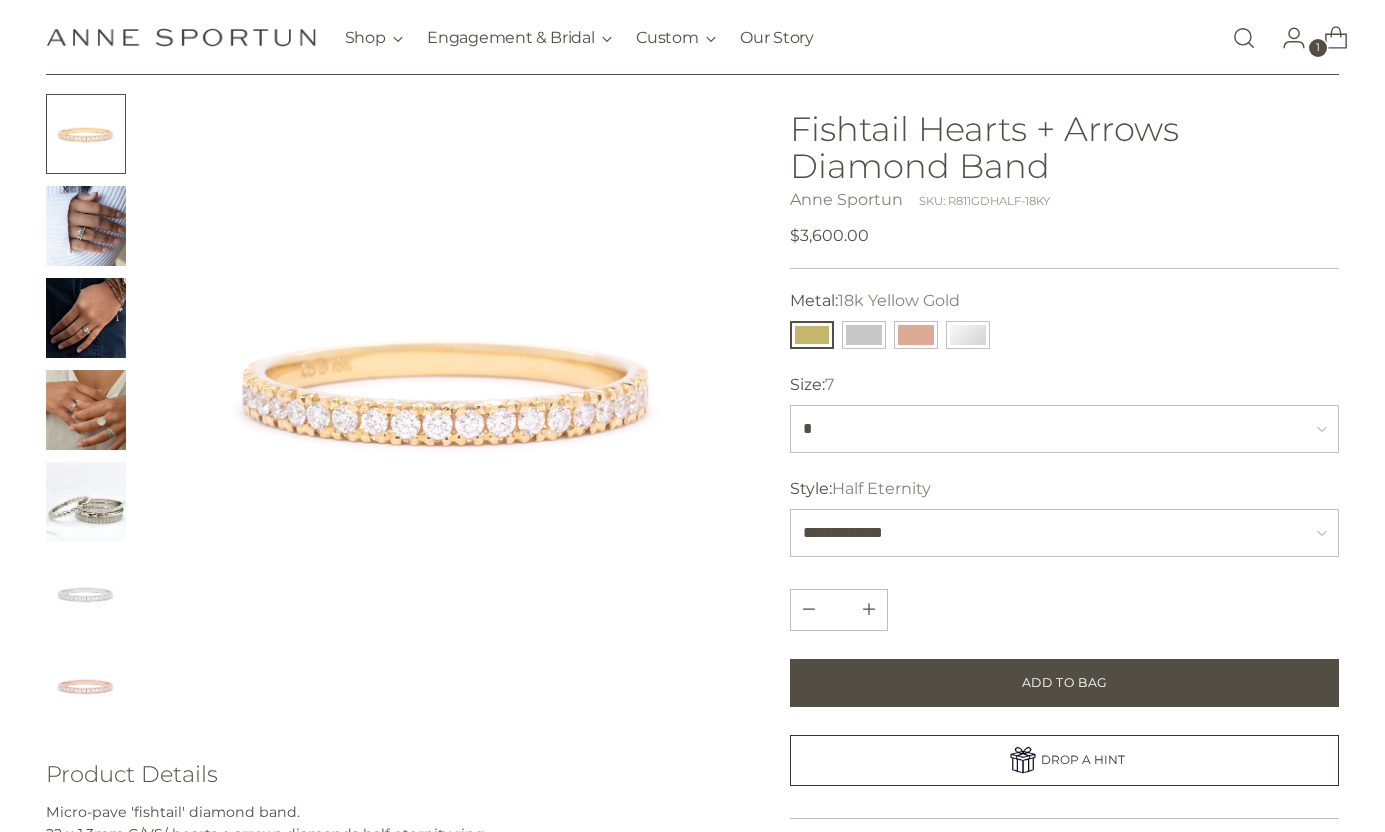 scroll, scrollTop: 89, scrollLeft: 0, axis: vertical 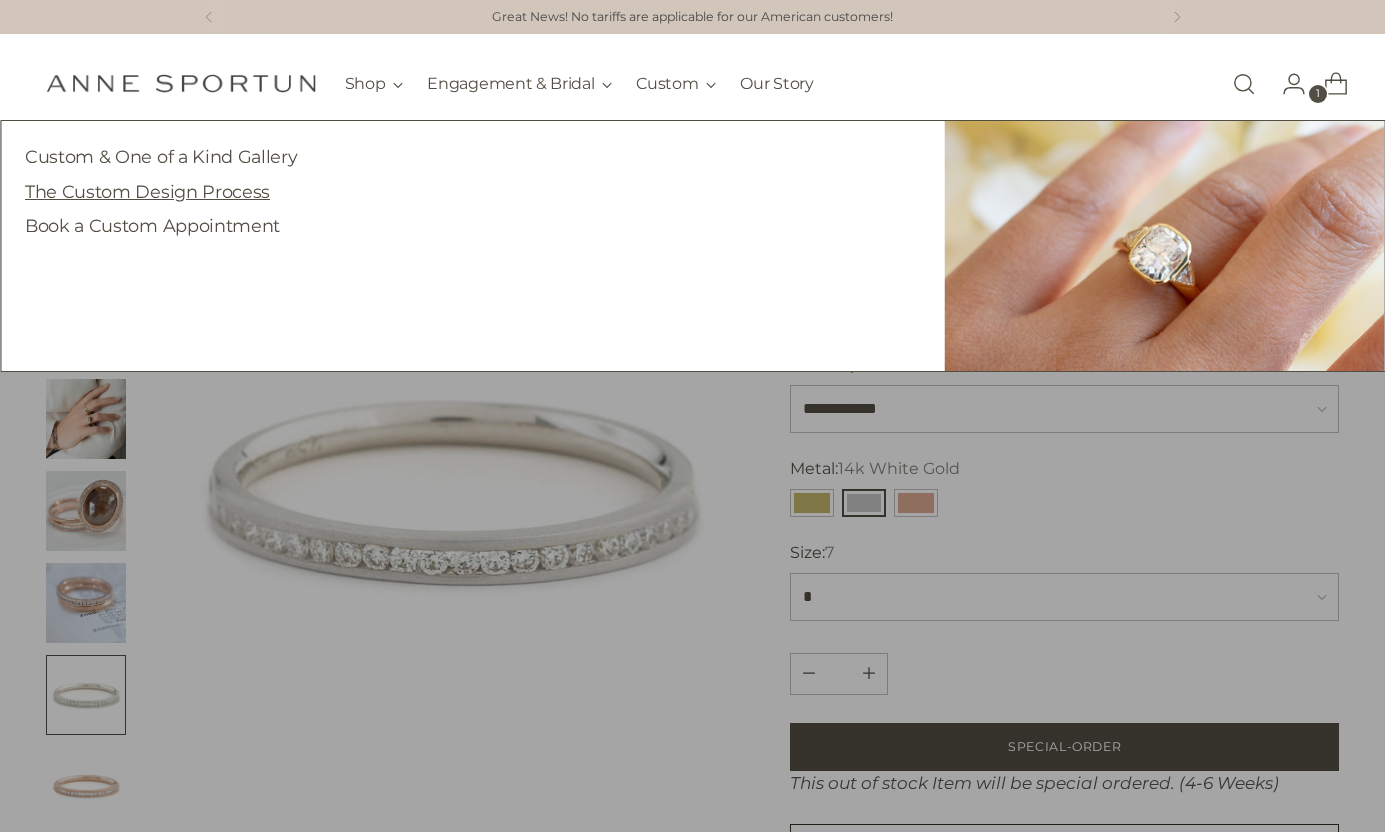click on "The Custom Design Process" at bounding box center (147, 191) 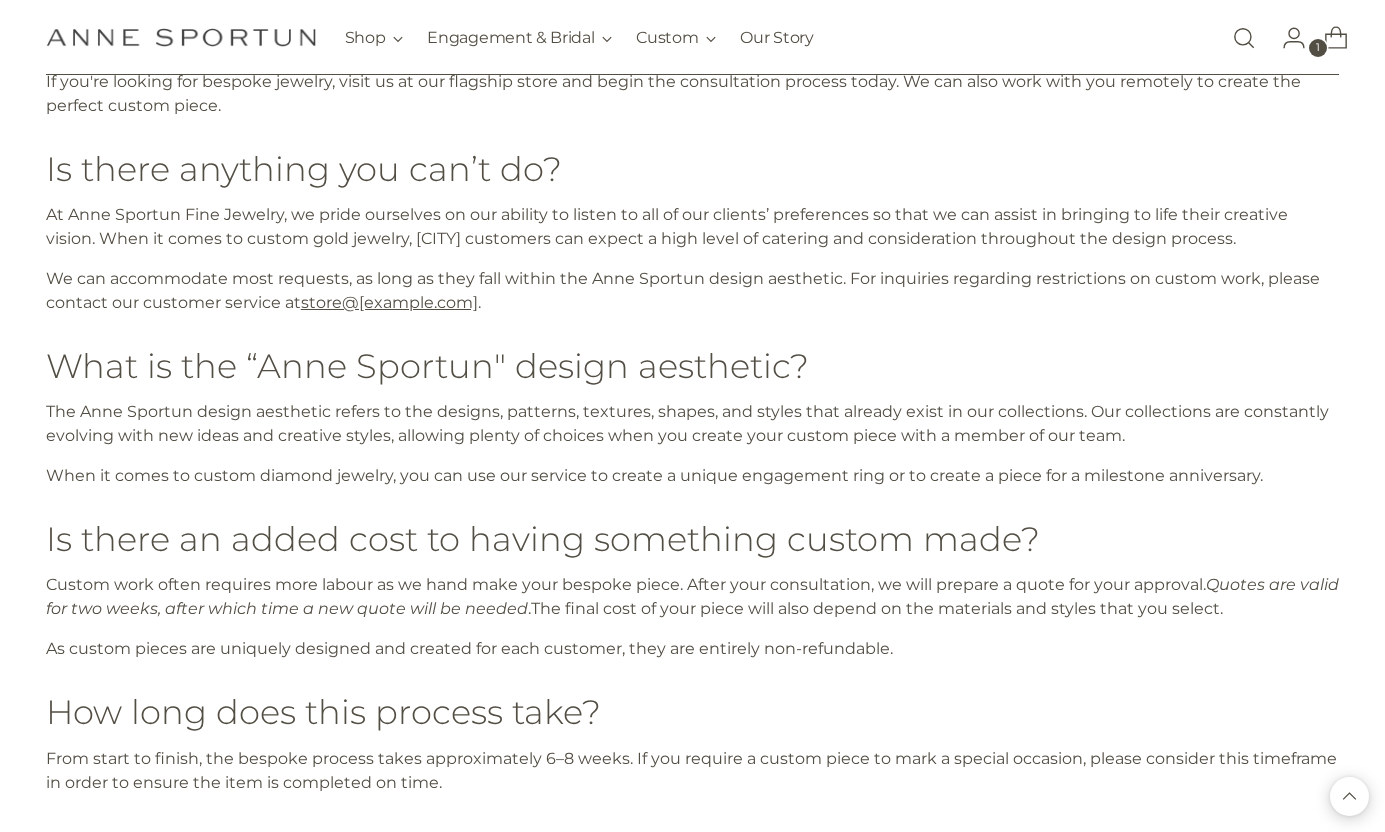 scroll, scrollTop: 2239, scrollLeft: 0, axis: vertical 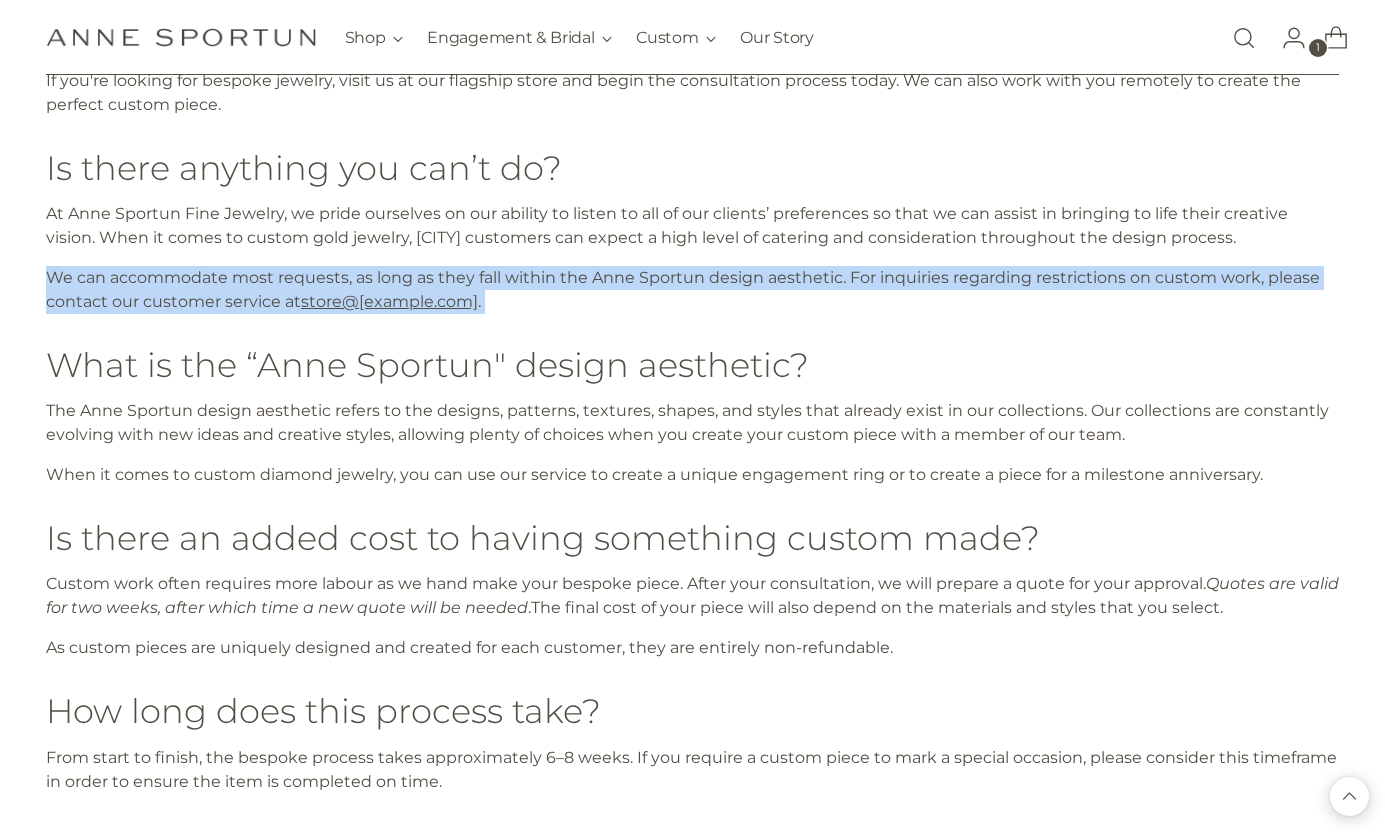 drag, startPoint x: 777, startPoint y: 302, endPoint x: 791, endPoint y: 385, distance: 84.17244 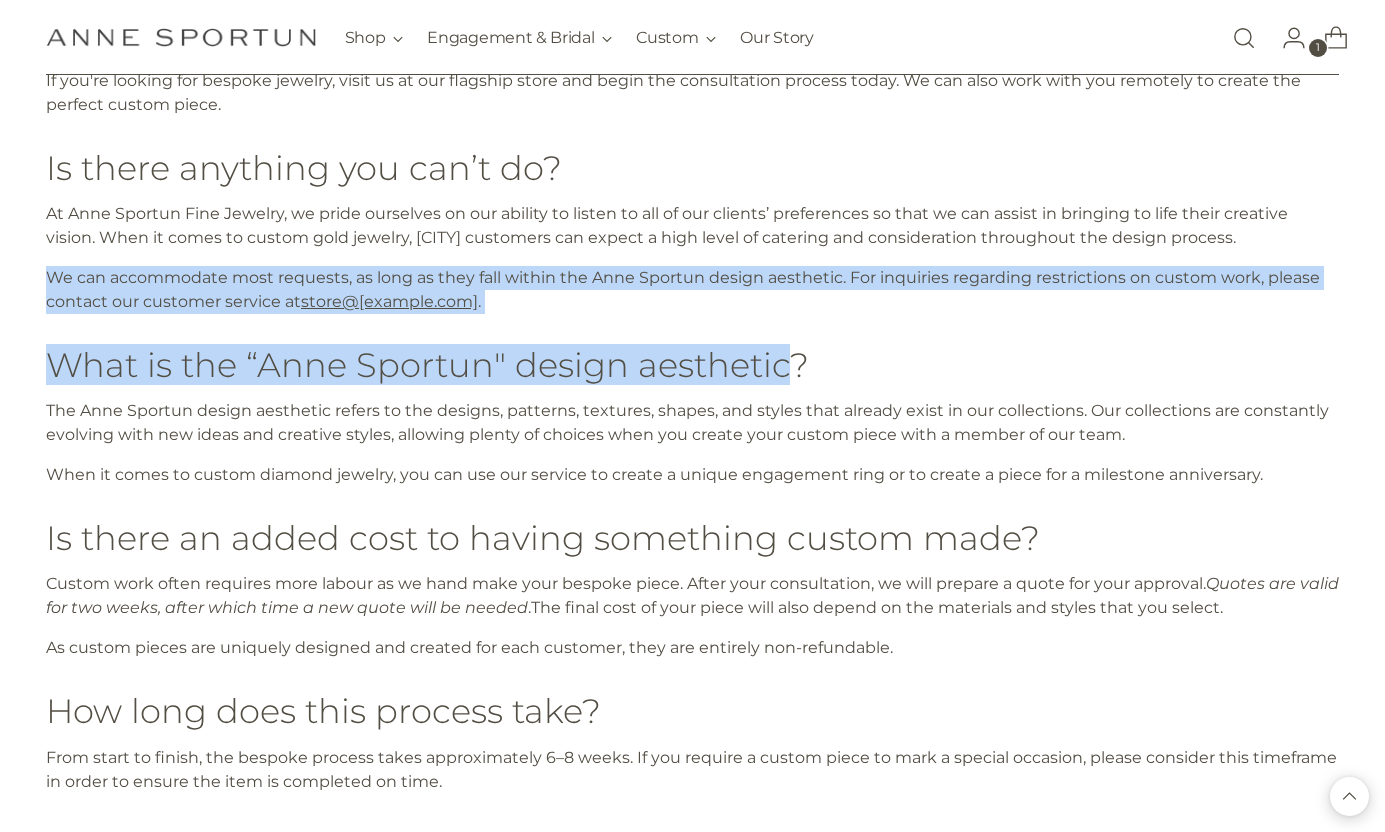 click on "What is the “Anne Sportun" design aesthetic?" at bounding box center [693, 364] 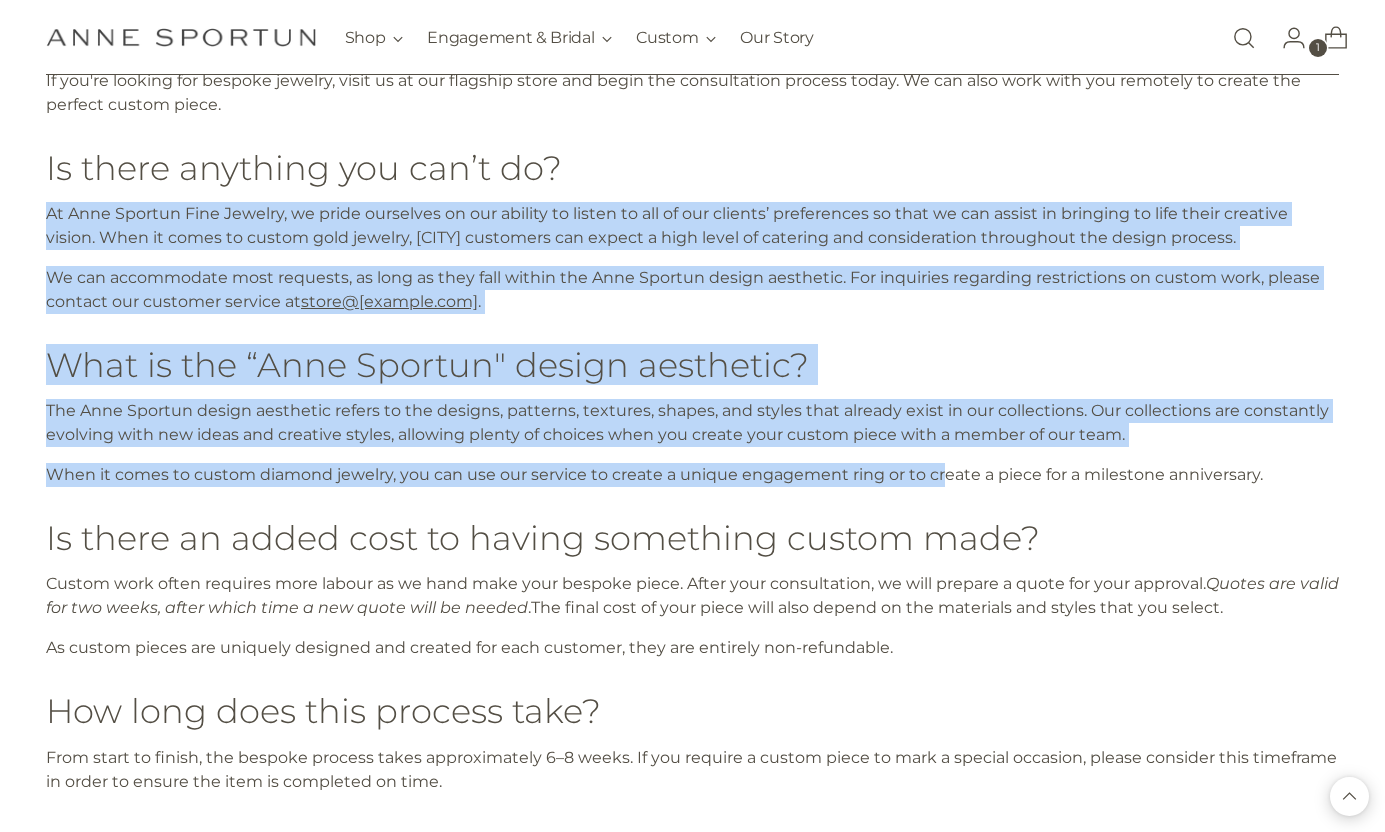 drag, startPoint x: 813, startPoint y: 218, endPoint x: 944, endPoint y: 502, distance: 312.75708 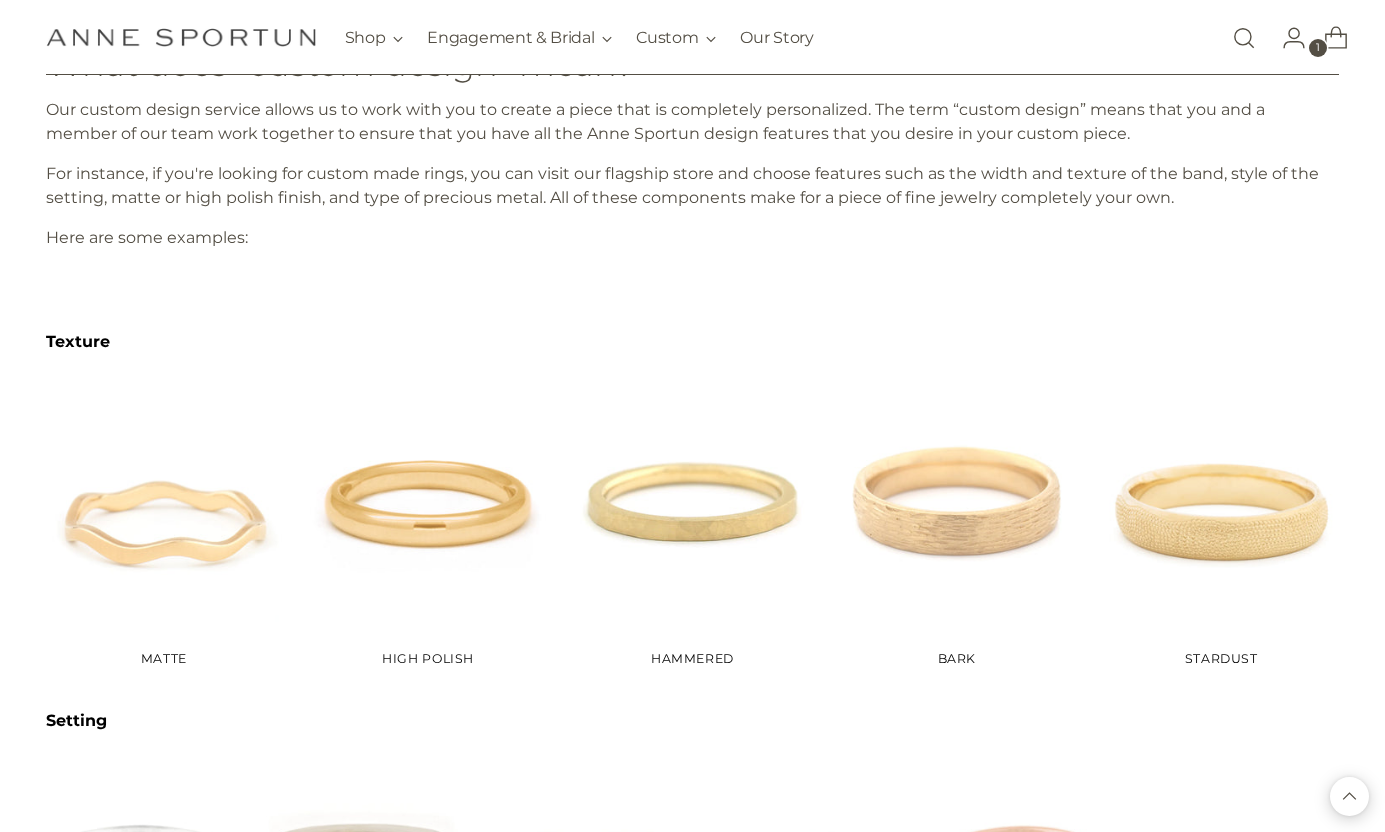 scroll, scrollTop: 0, scrollLeft: 0, axis: both 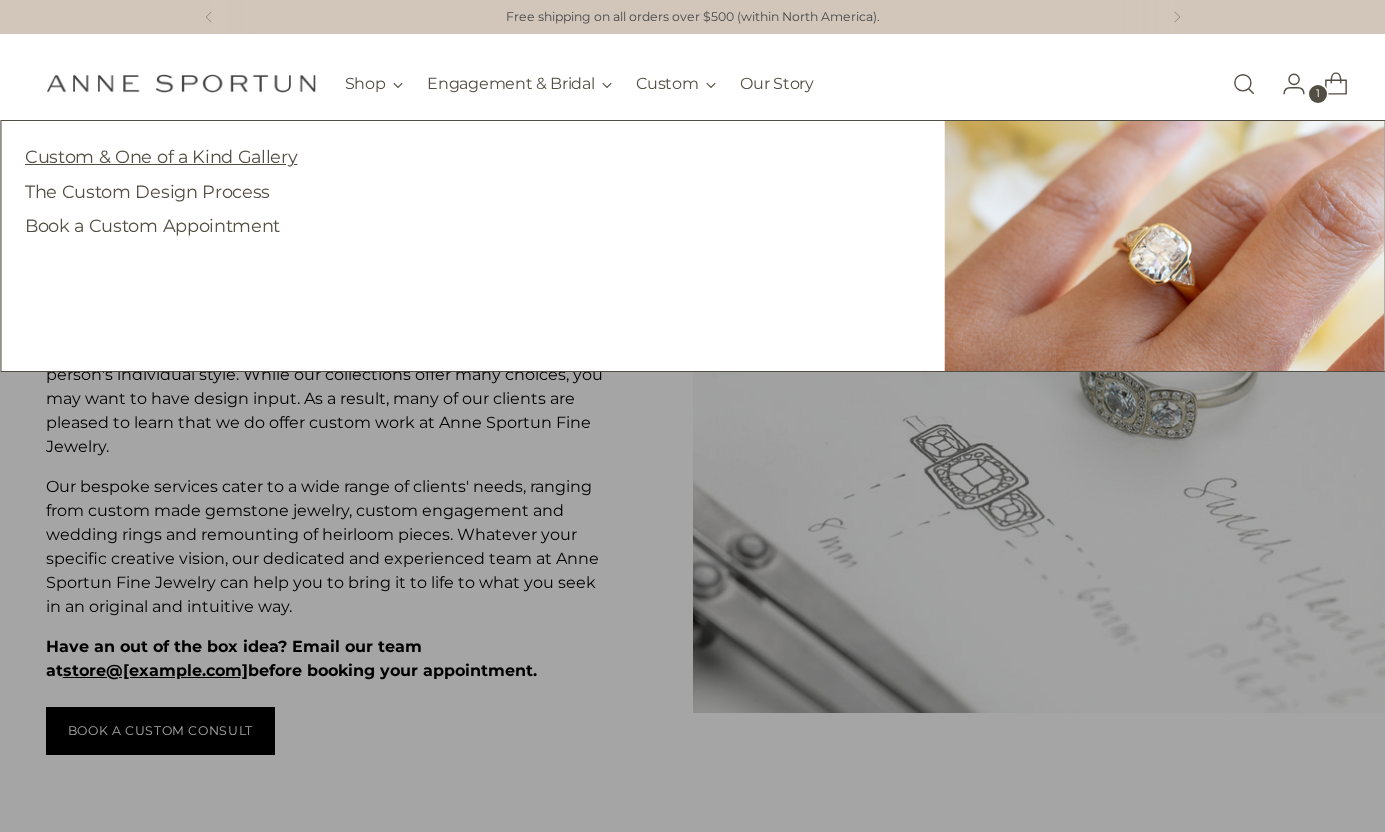 click on "Custom & One of a Kind Gallery" at bounding box center [161, 156] 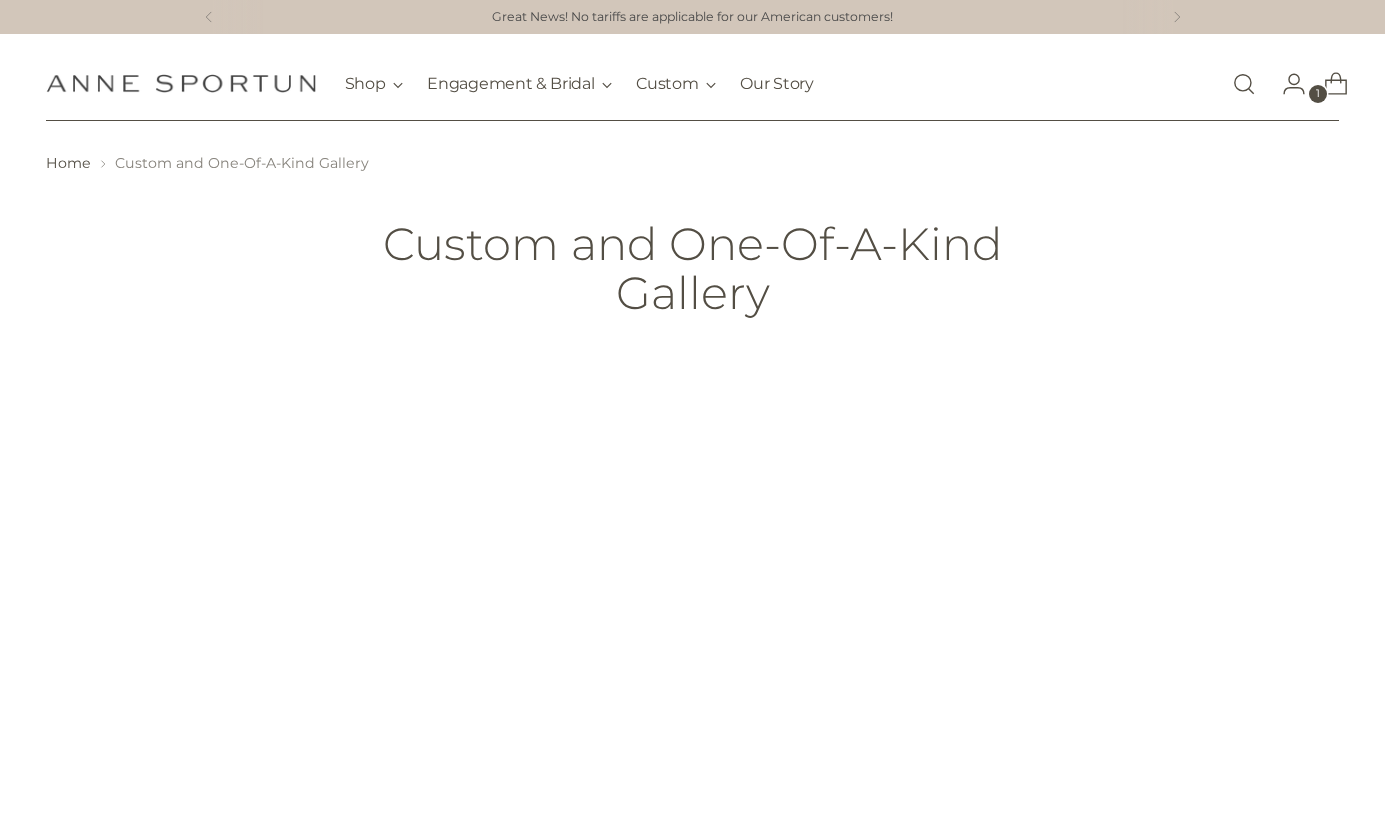 scroll, scrollTop: 0, scrollLeft: 0, axis: both 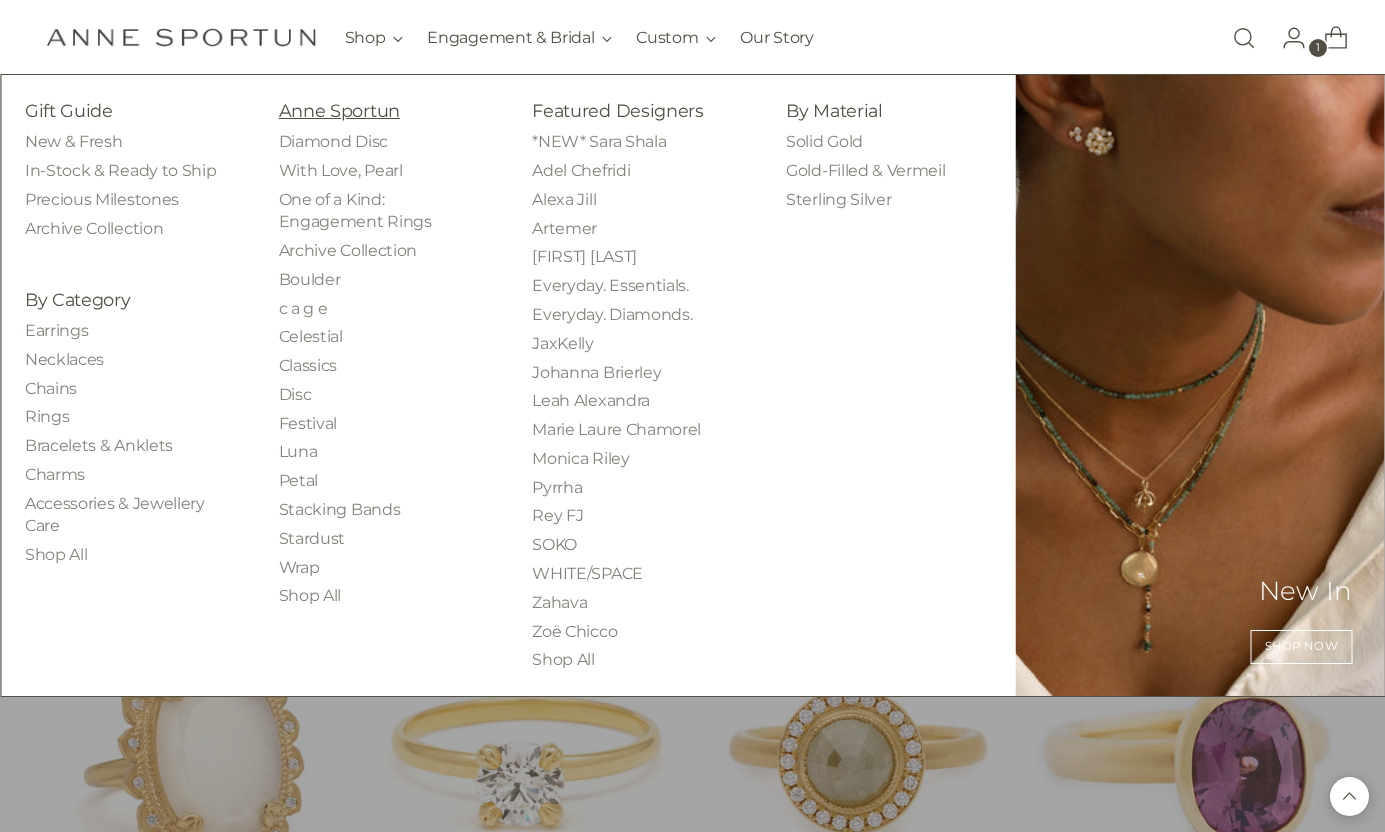 click on "Anne Sportun" at bounding box center (339, 110) 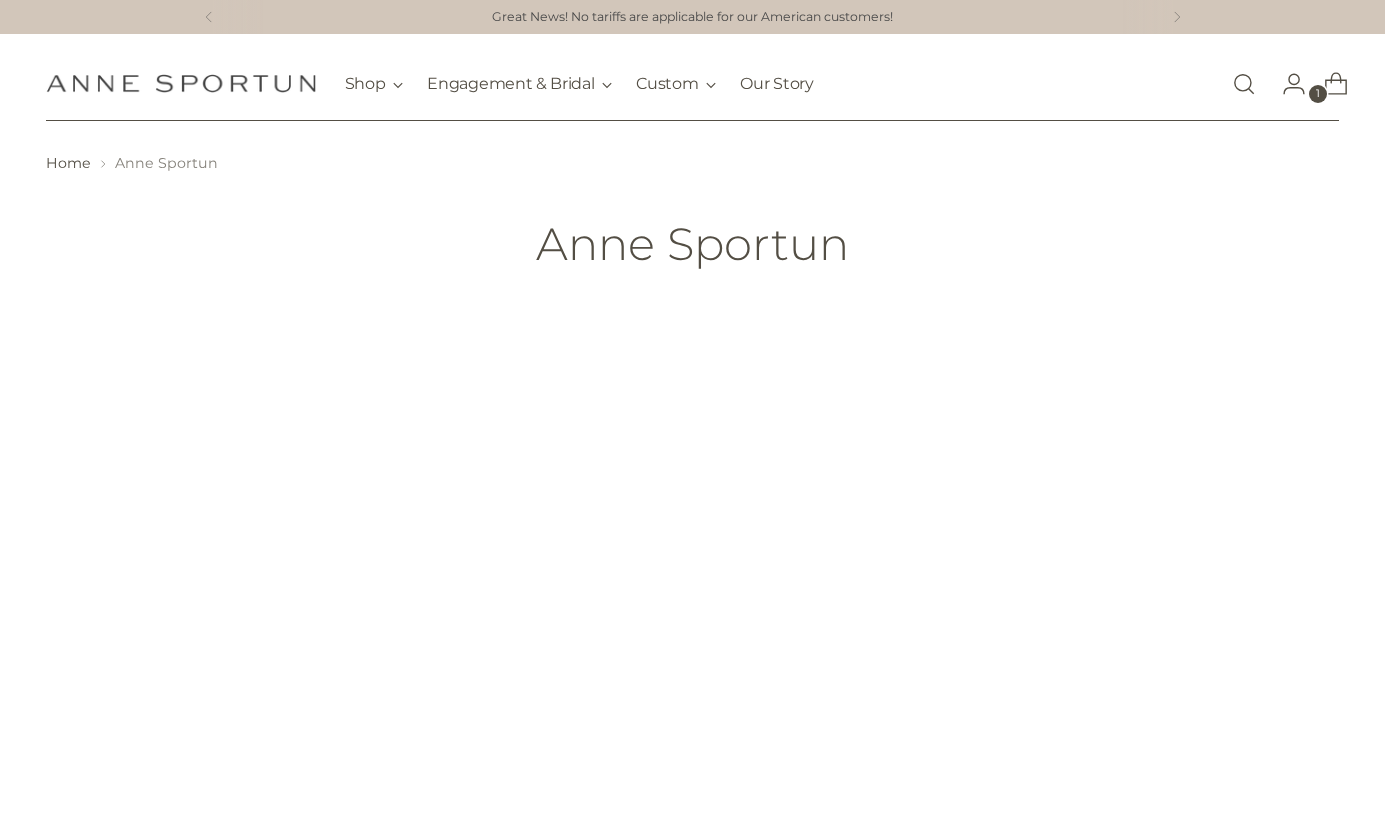 scroll, scrollTop: 0, scrollLeft: 0, axis: both 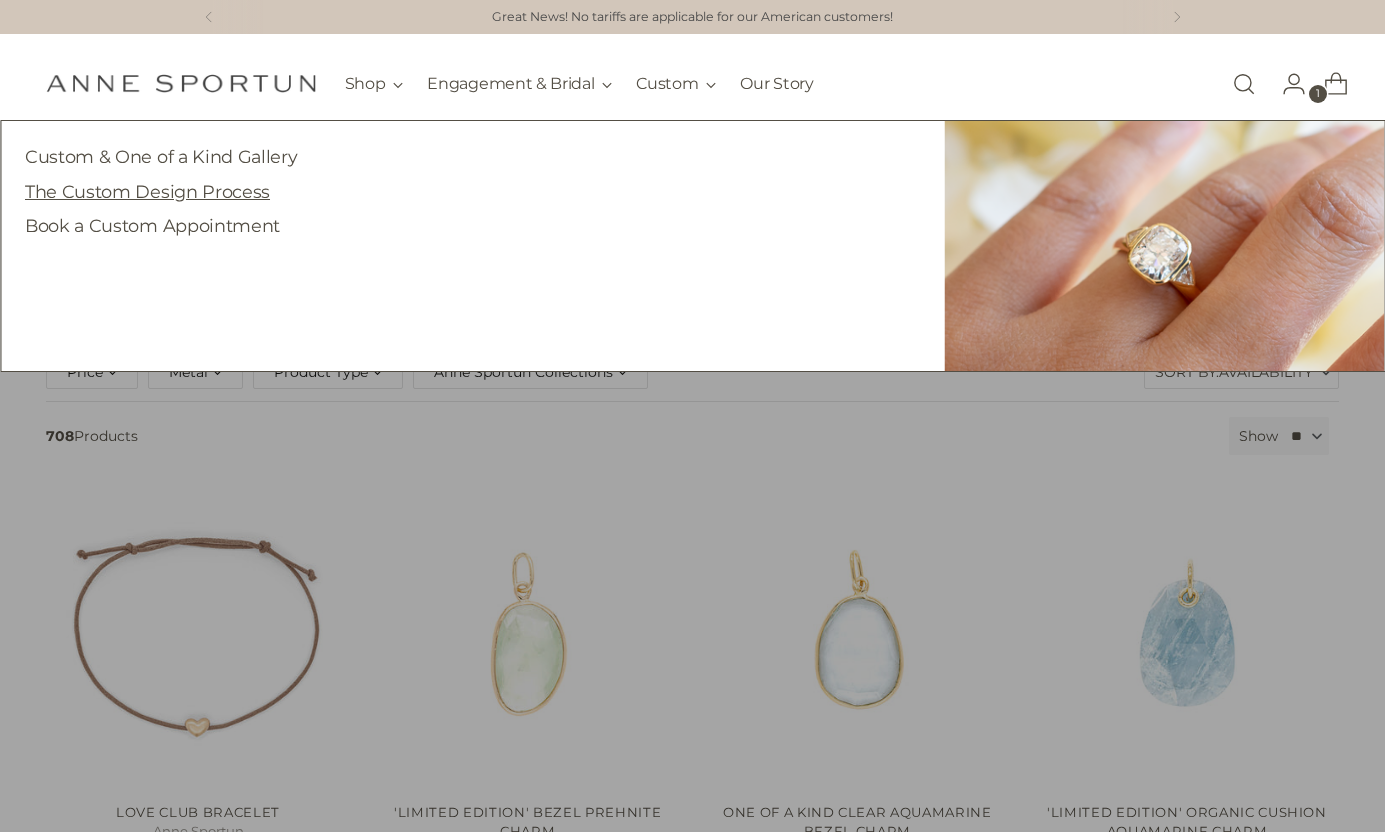 click on "The Custom Design Process" at bounding box center (147, 191) 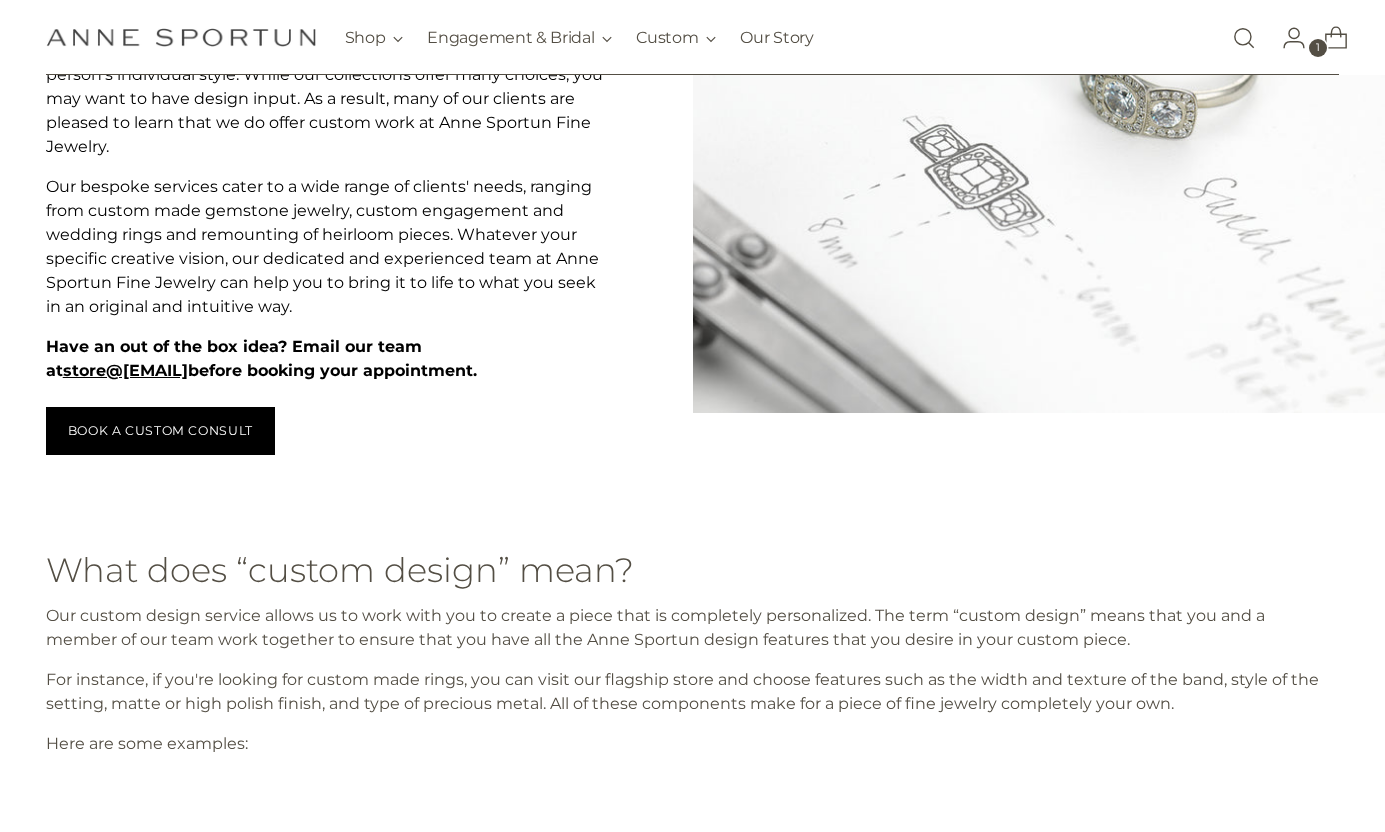 scroll, scrollTop: 296, scrollLeft: 0, axis: vertical 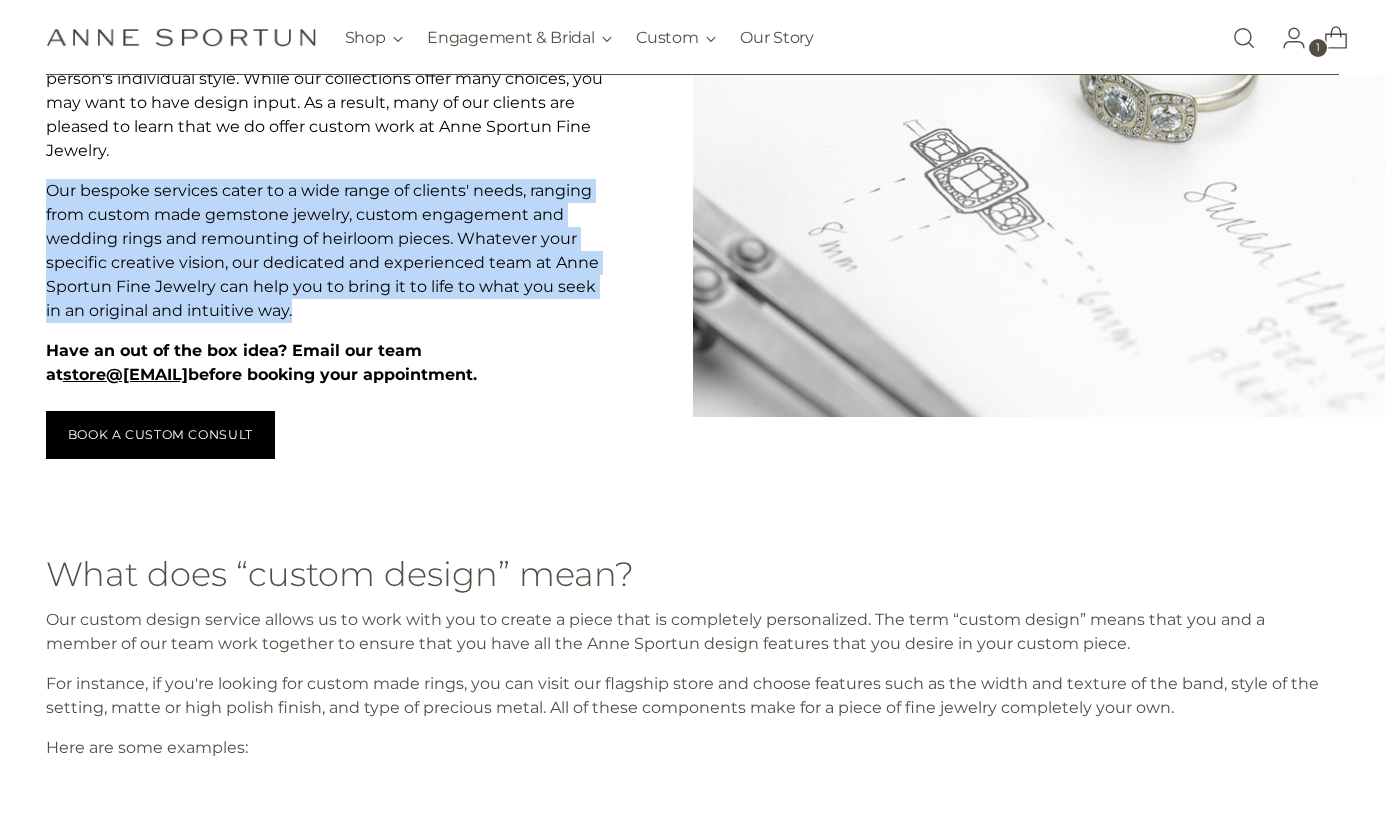 drag, startPoint x: 551, startPoint y: 150, endPoint x: 551, endPoint y: 326, distance: 176 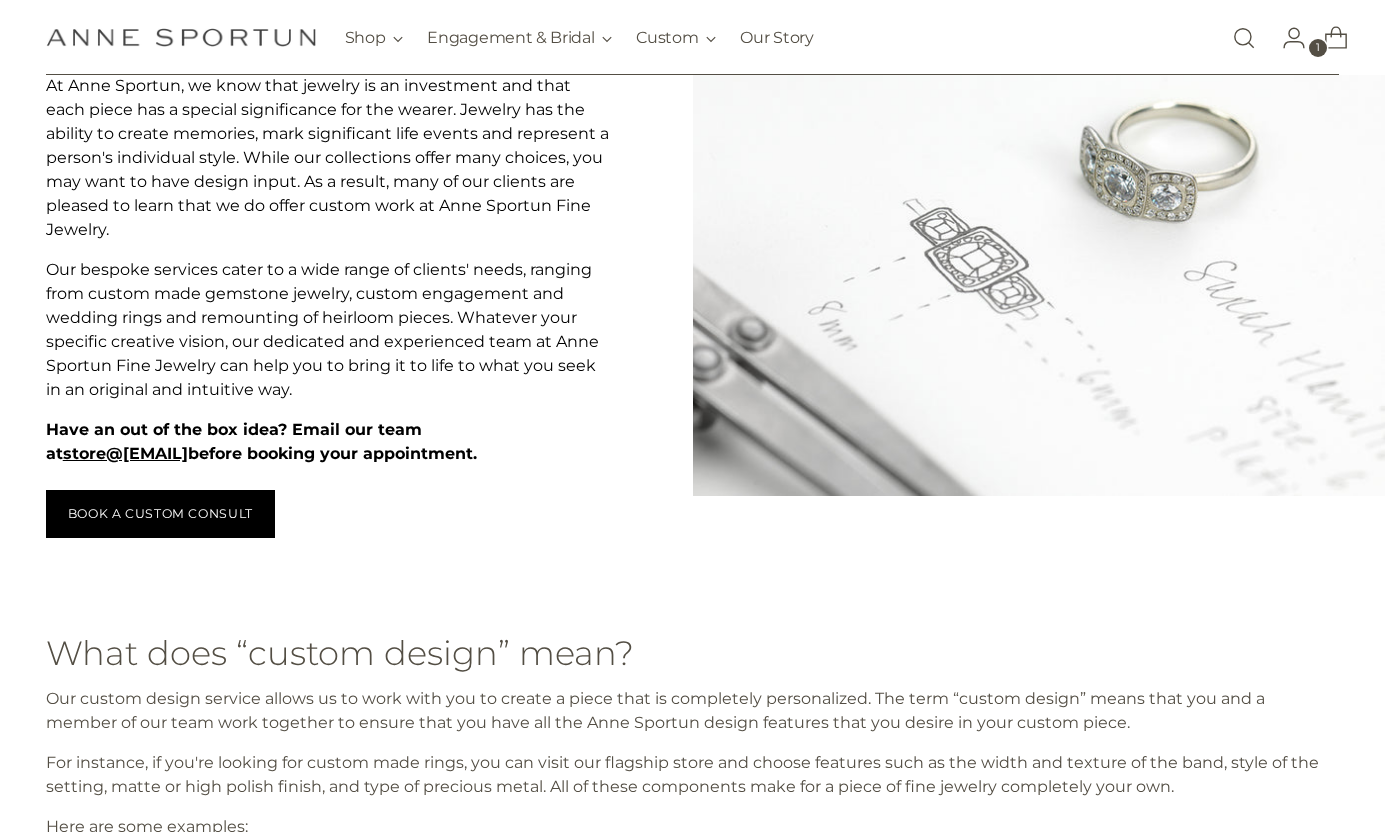 scroll, scrollTop: 219, scrollLeft: 0, axis: vertical 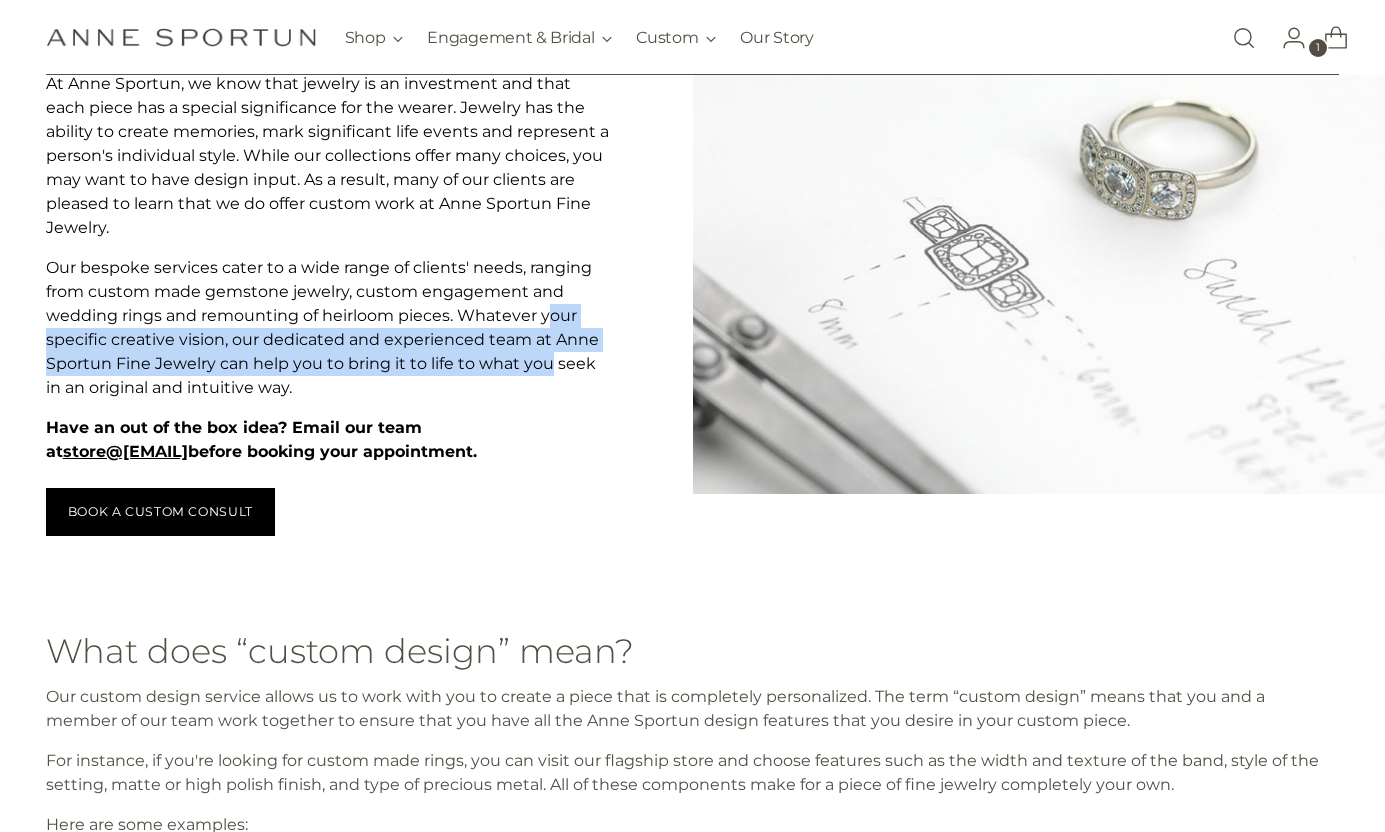 drag, startPoint x: 551, startPoint y: 326, endPoint x: 551, endPoint y: 383, distance: 57 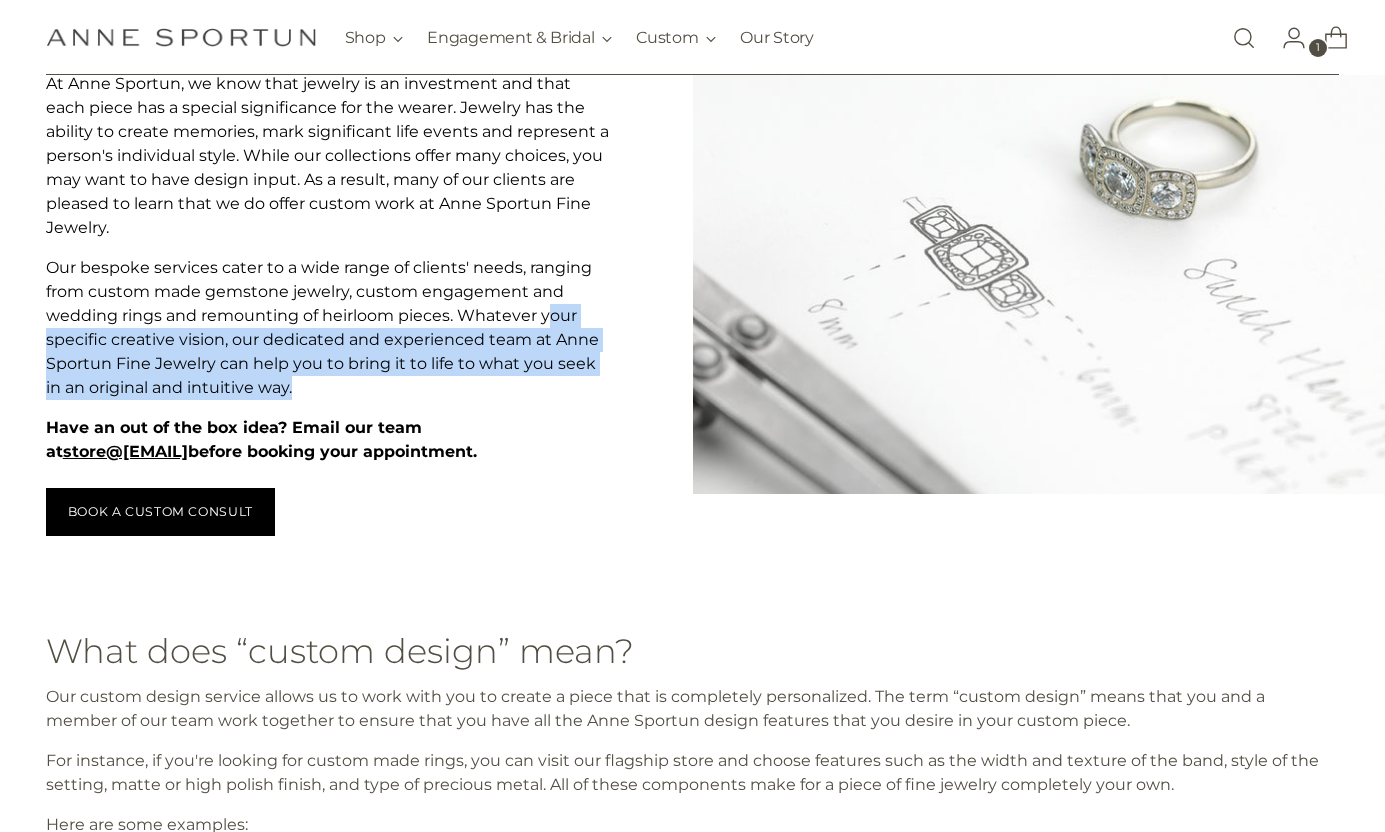 click on "Our bespoke services cater to a wide range of clients' needs, ranging from custom made gemstone jewelry, custom engagement and wedding rings and remounting of heirloom pieces. Whatever your specific creative vision, our dedicated and experienced team at Anne Sportun Fine Jewelry can help you to bring it to life to what you seek in an original and intuitive way." at bounding box center (329, 328) 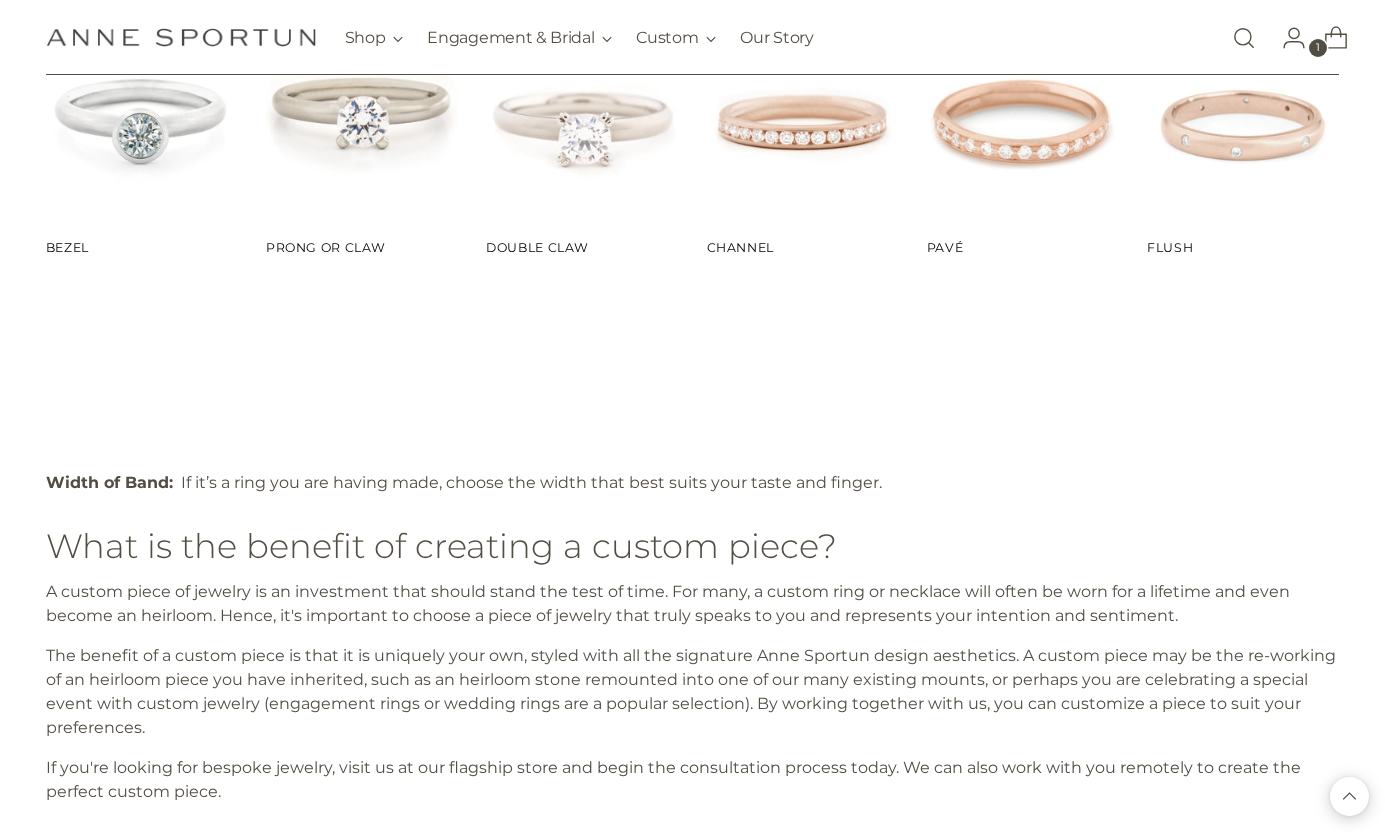 scroll, scrollTop: 2025, scrollLeft: 0, axis: vertical 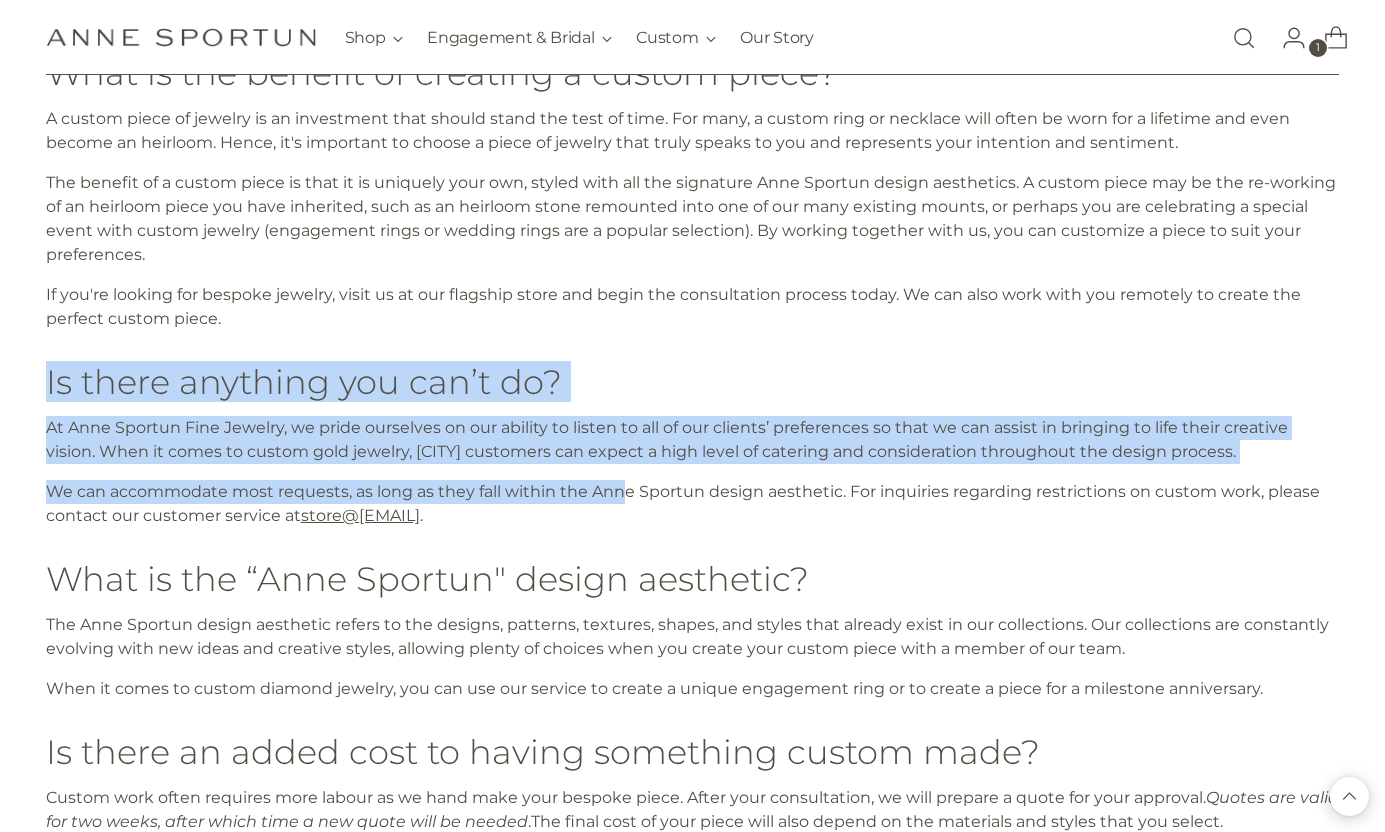 drag, startPoint x: 551, startPoint y: 383, endPoint x: 618, endPoint y: 505, distance: 139.18692 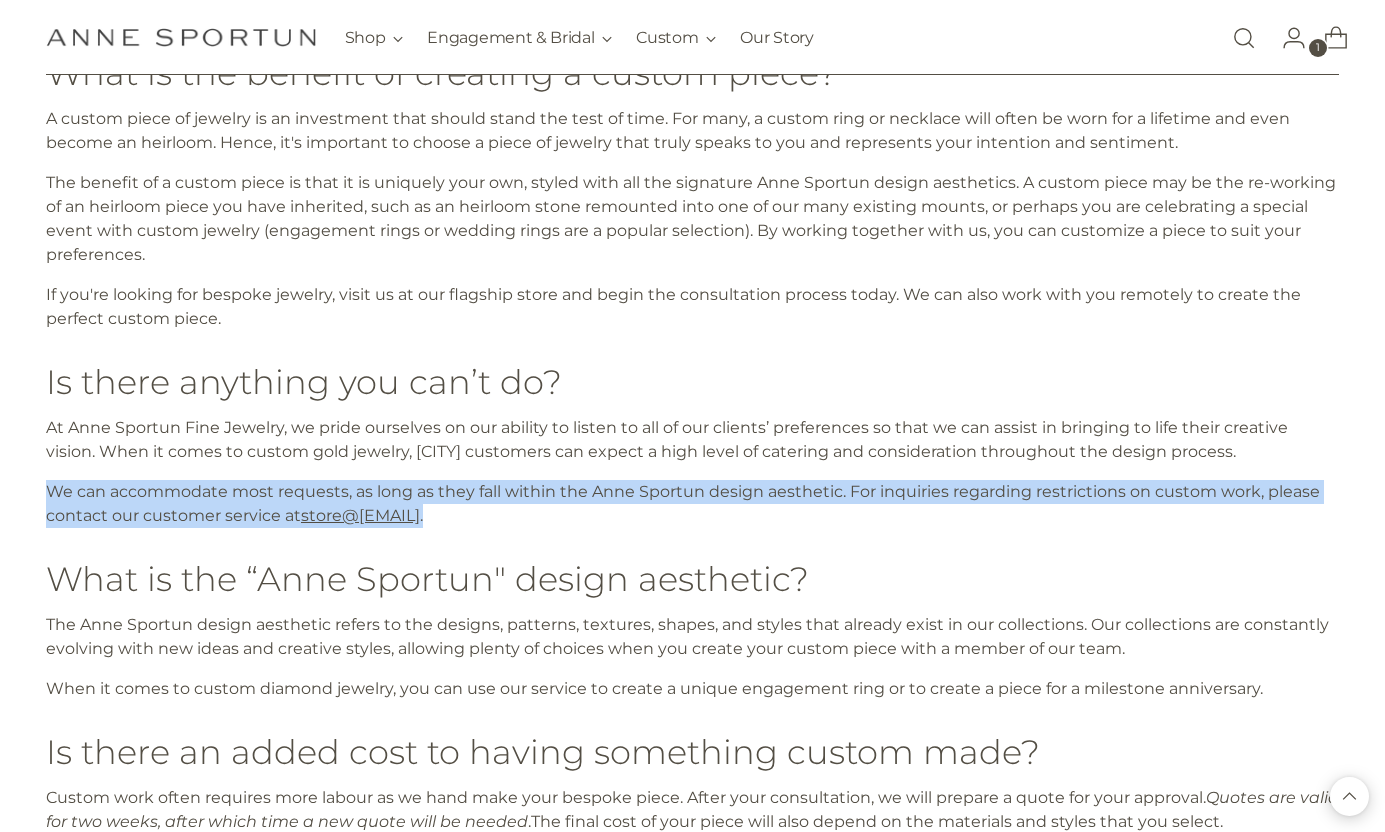 drag, startPoint x: 633, startPoint y: 502, endPoint x: 667, endPoint y: 543, distance: 53.263496 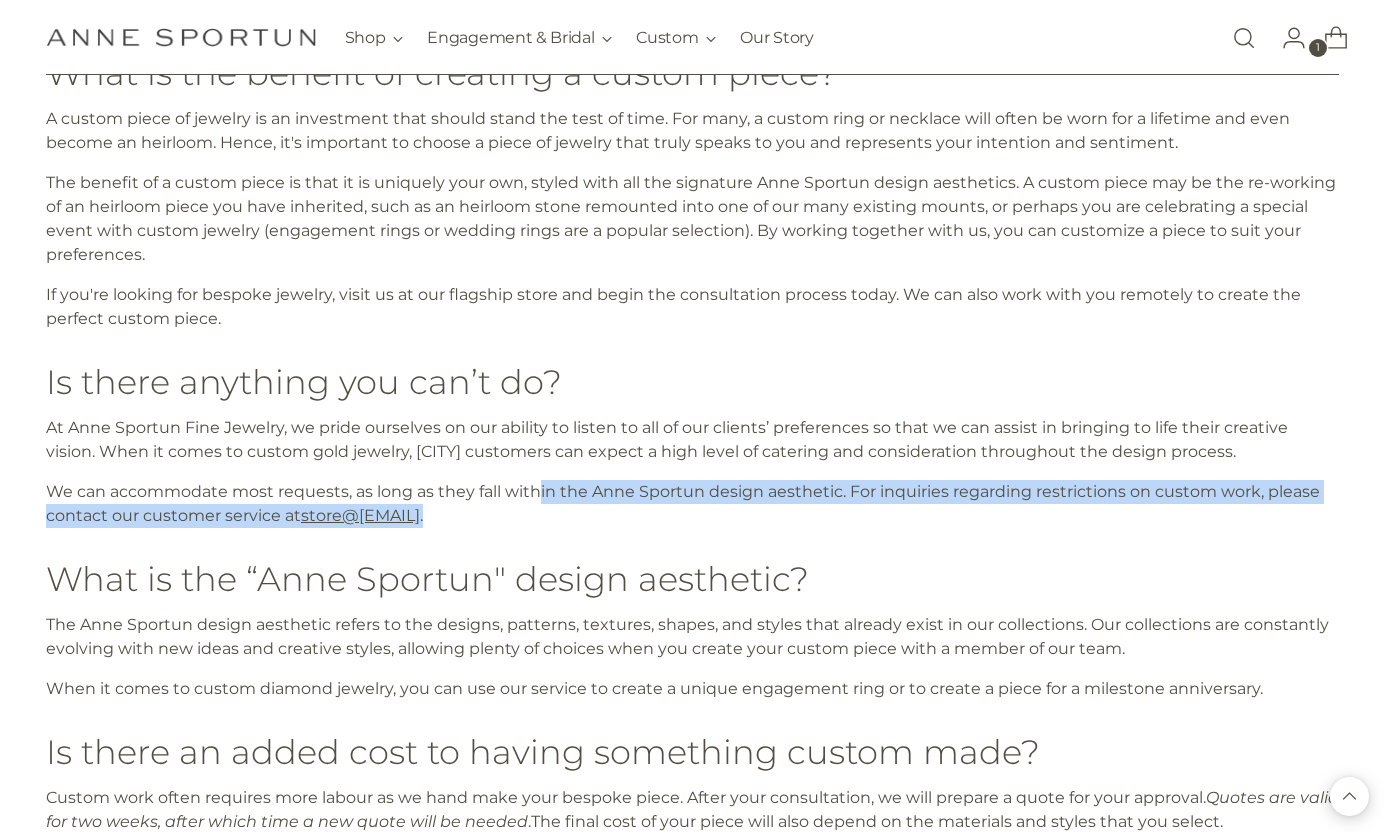 click on "We can accommodate most requests, as long as they fall within the Anne Sportun design aesthetic. For inquiries regarding restrictions on custom work, please contact our customer service at  store@annesportunjewellery.com" at bounding box center [683, 503] 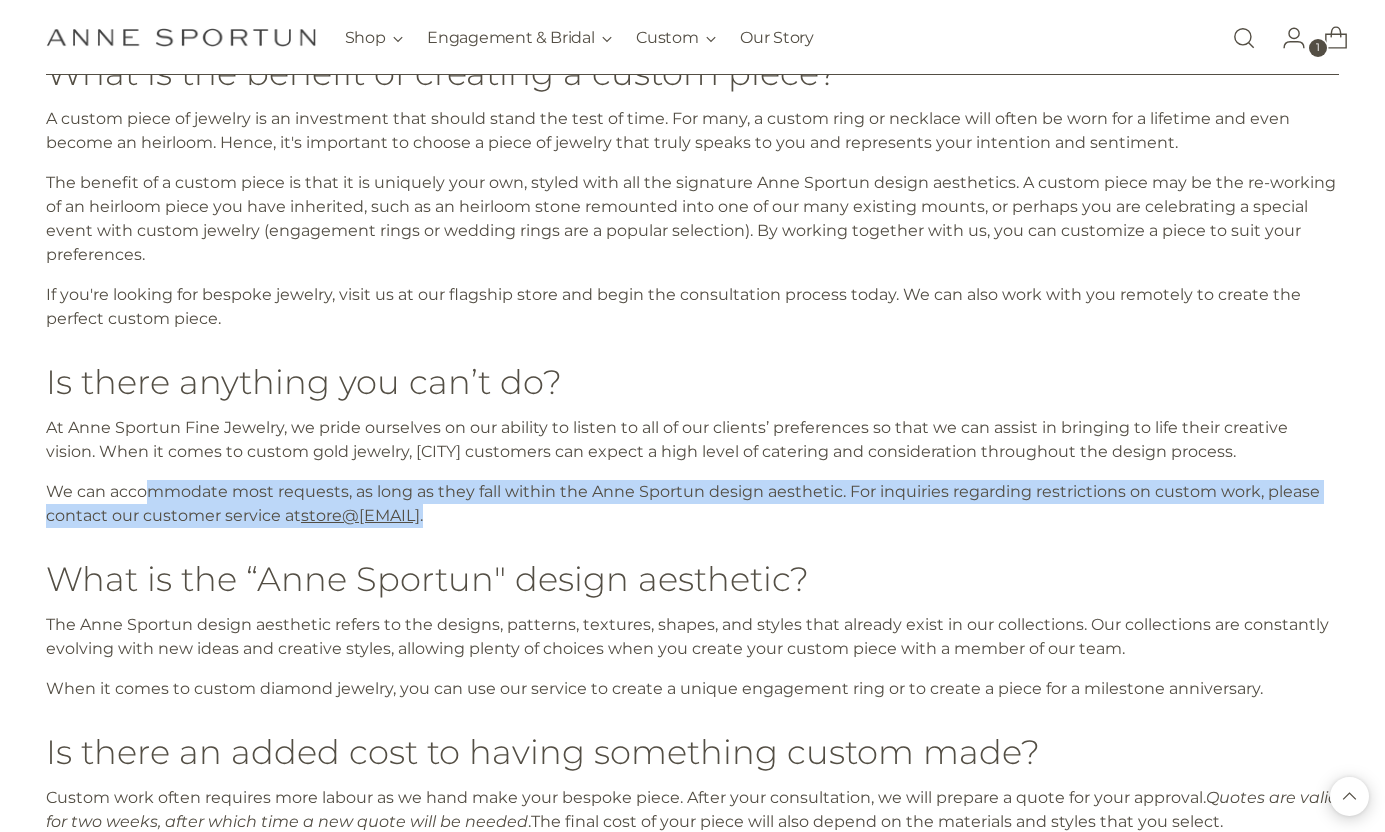 drag, startPoint x: 820, startPoint y: 528, endPoint x: 151, endPoint y: 522, distance: 669.0269 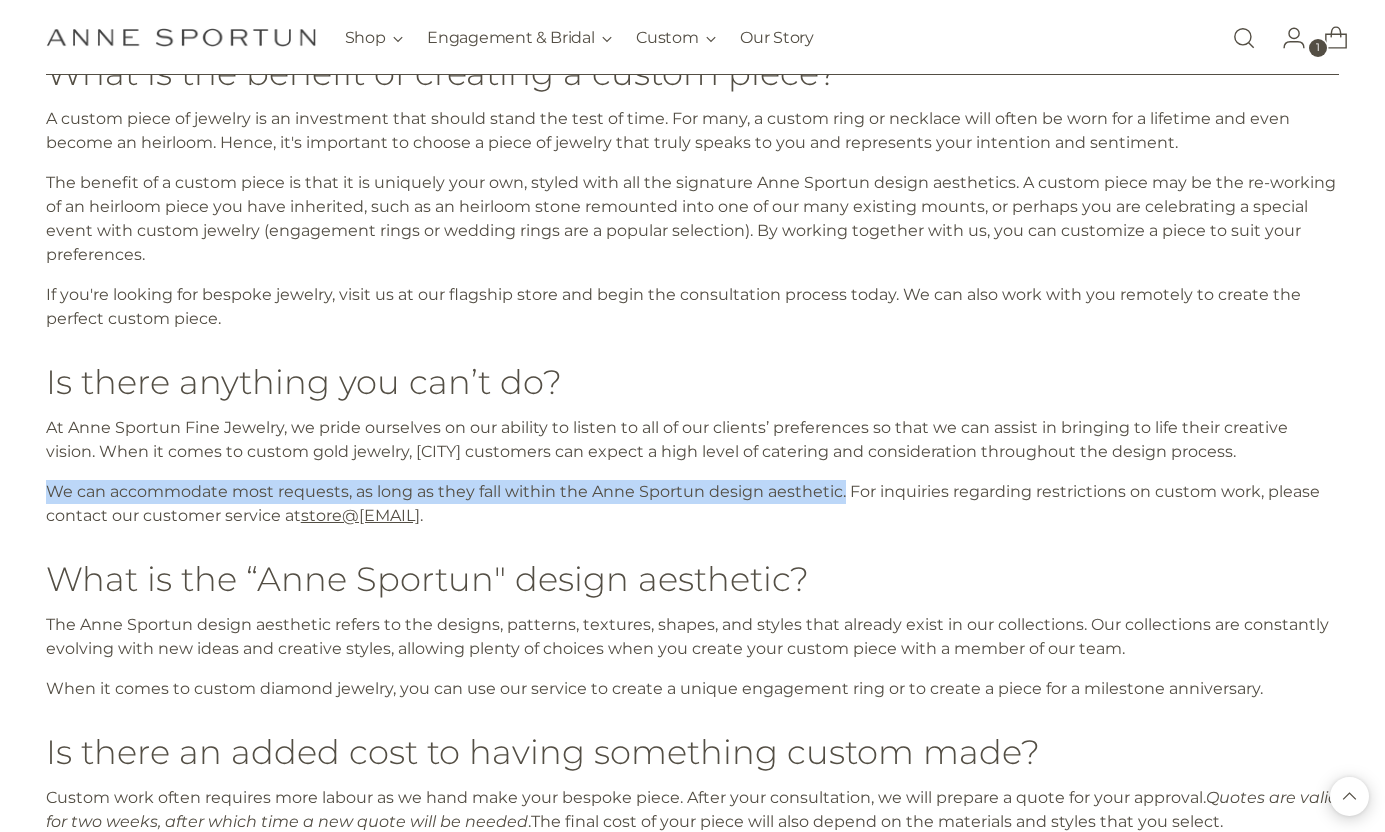 drag, startPoint x: 46, startPoint y: 516, endPoint x: 841, endPoint y: 509, distance: 795.0308 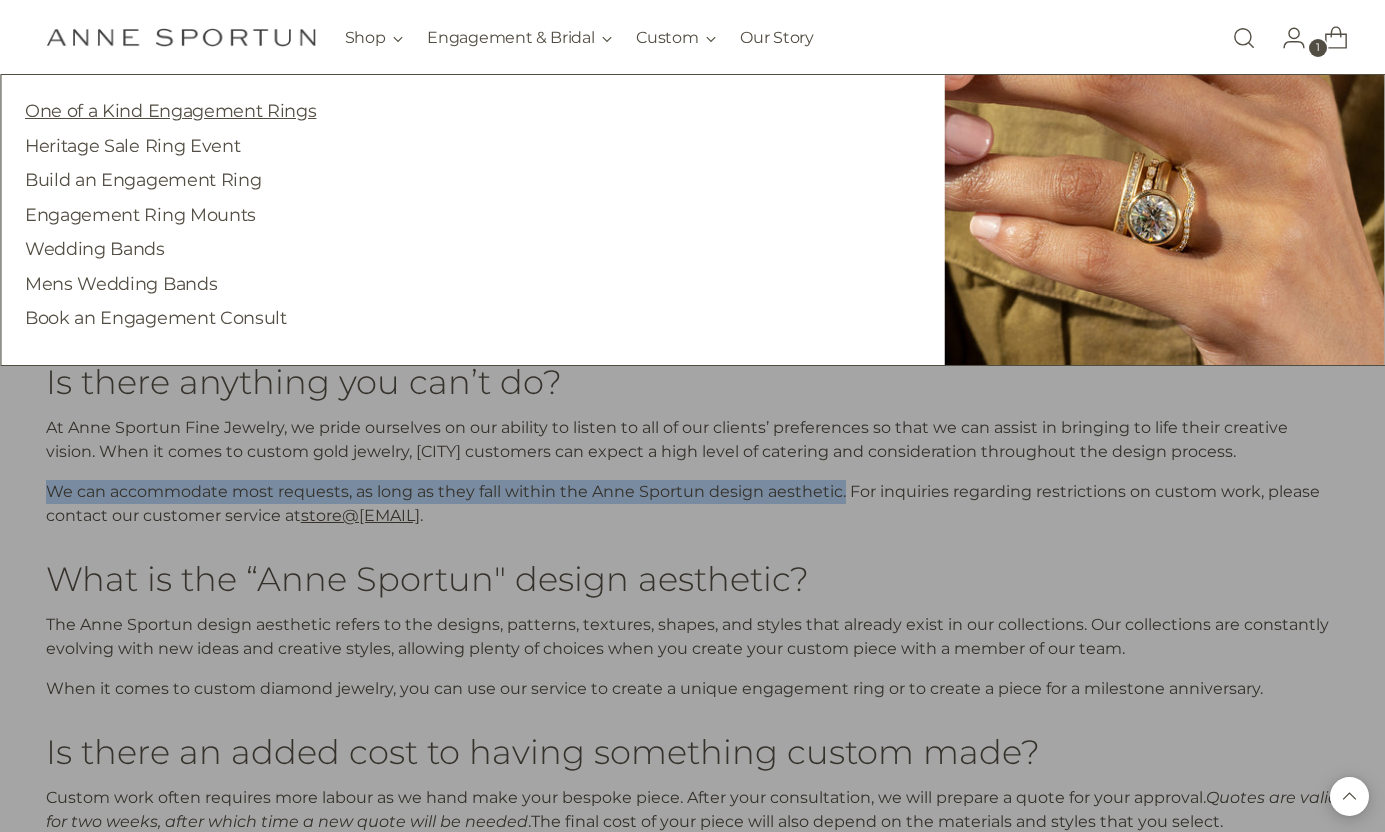 click on "One of a Kind Engagement Rings" at bounding box center (170, 110) 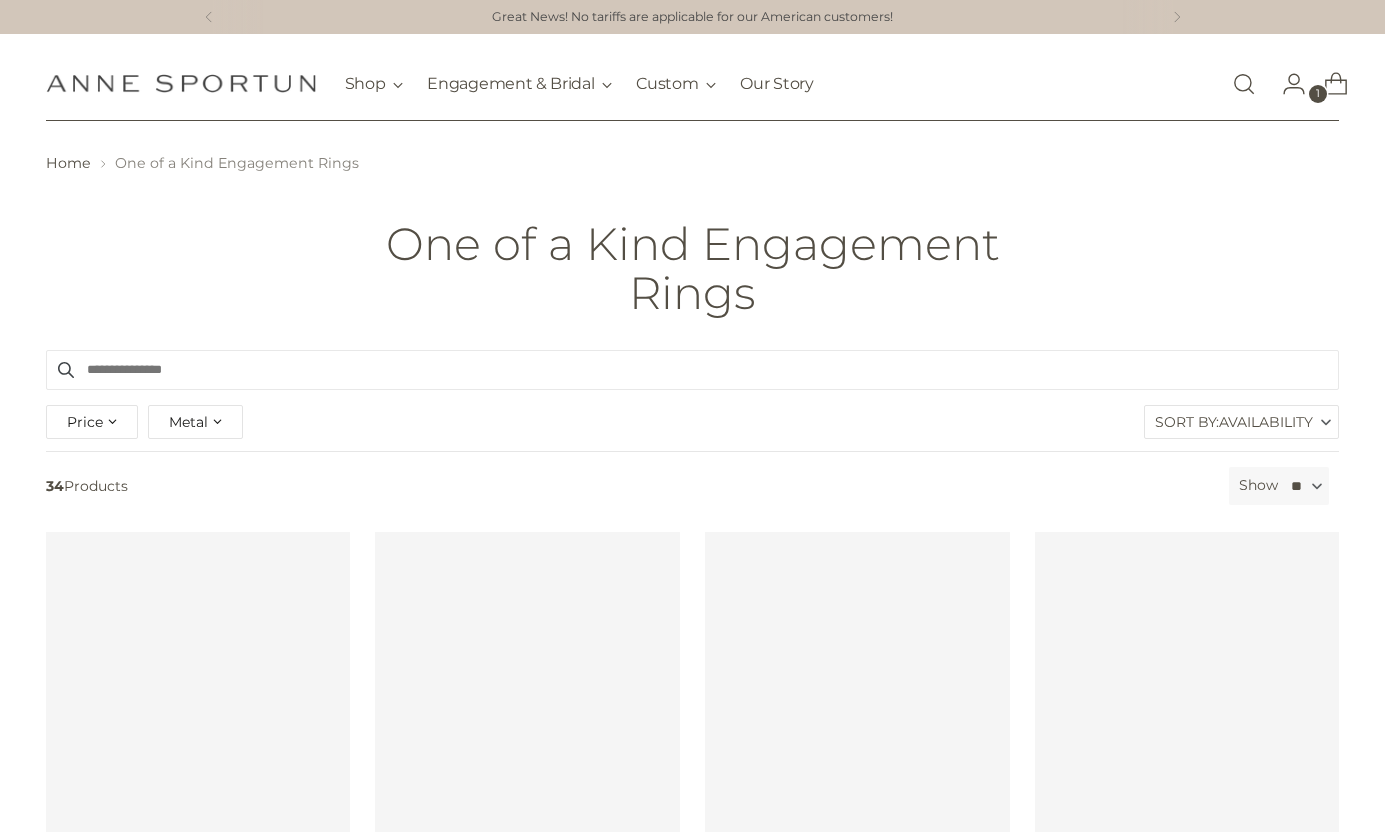 scroll, scrollTop: 0, scrollLeft: 0, axis: both 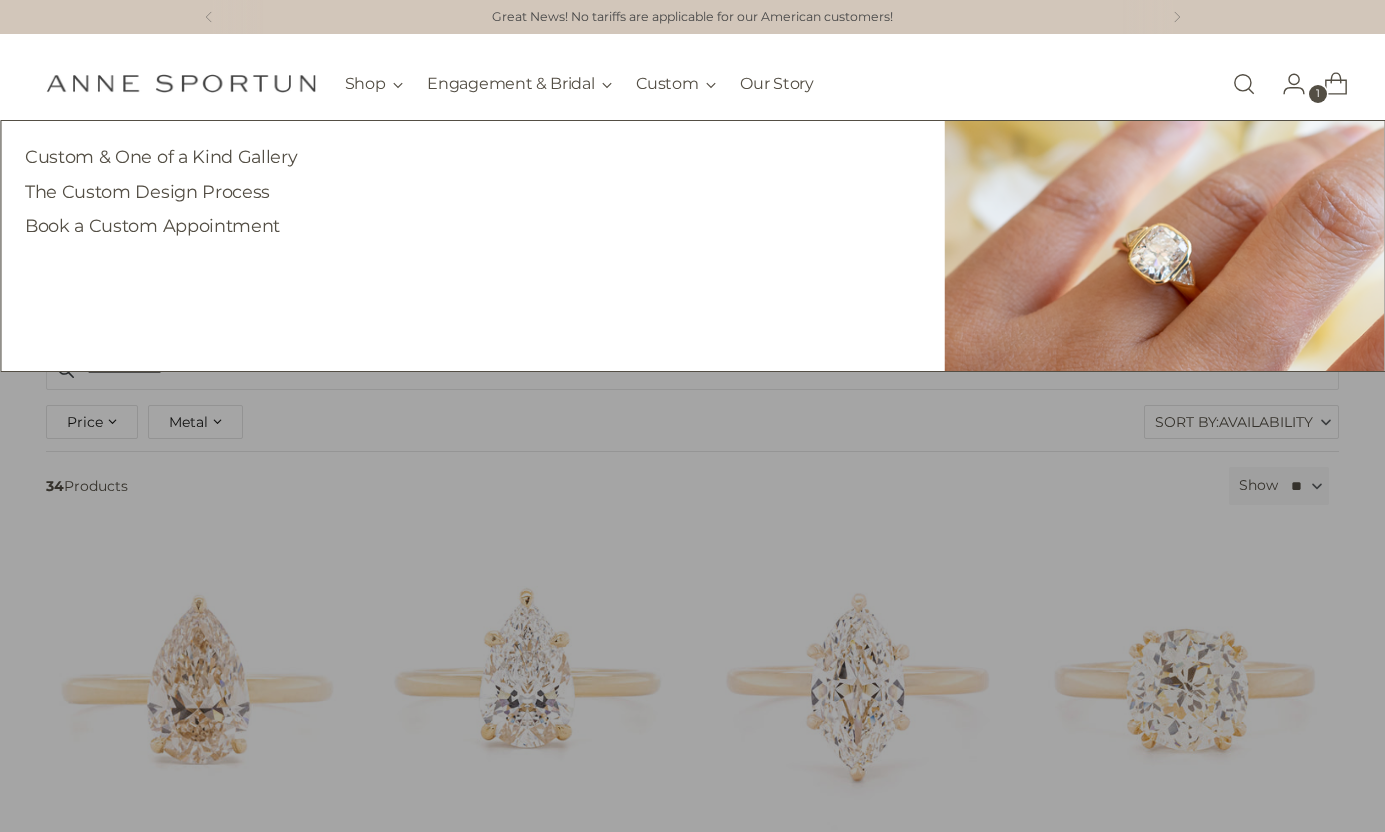 click on "Custom & One of a Kind Gallery" at bounding box center (472, 157) 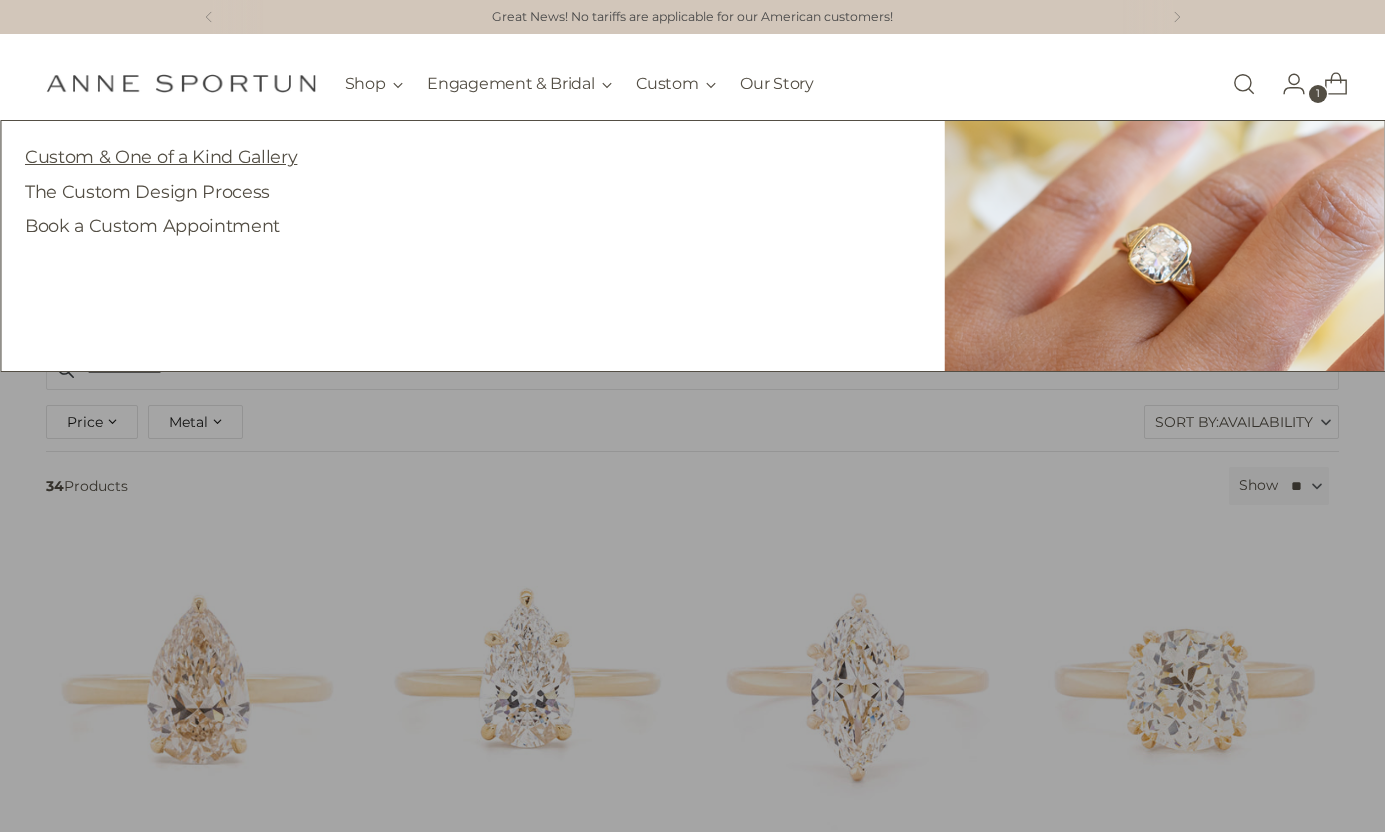click on "Custom & One of a Kind Gallery" at bounding box center [161, 156] 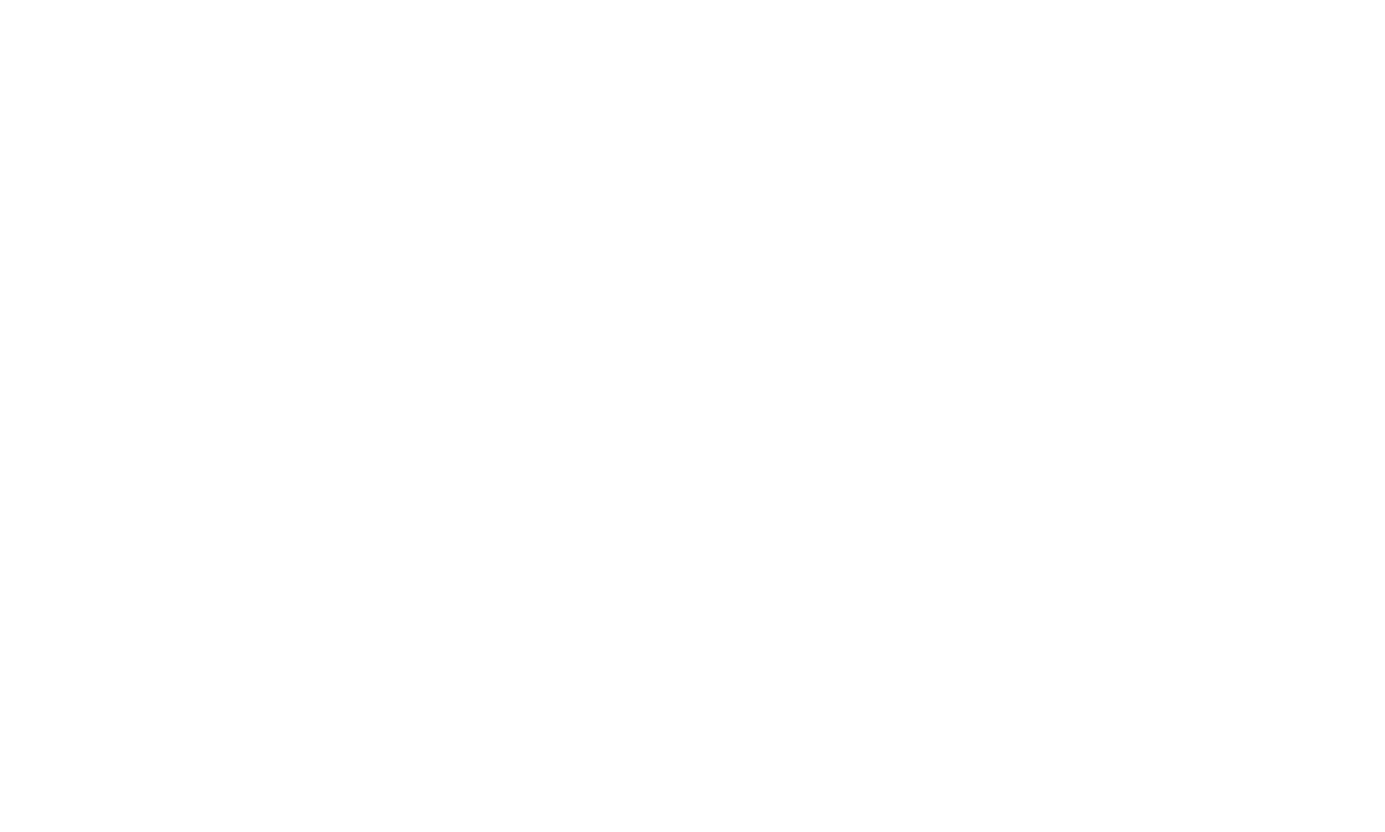 scroll, scrollTop: 0, scrollLeft: 0, axis: both 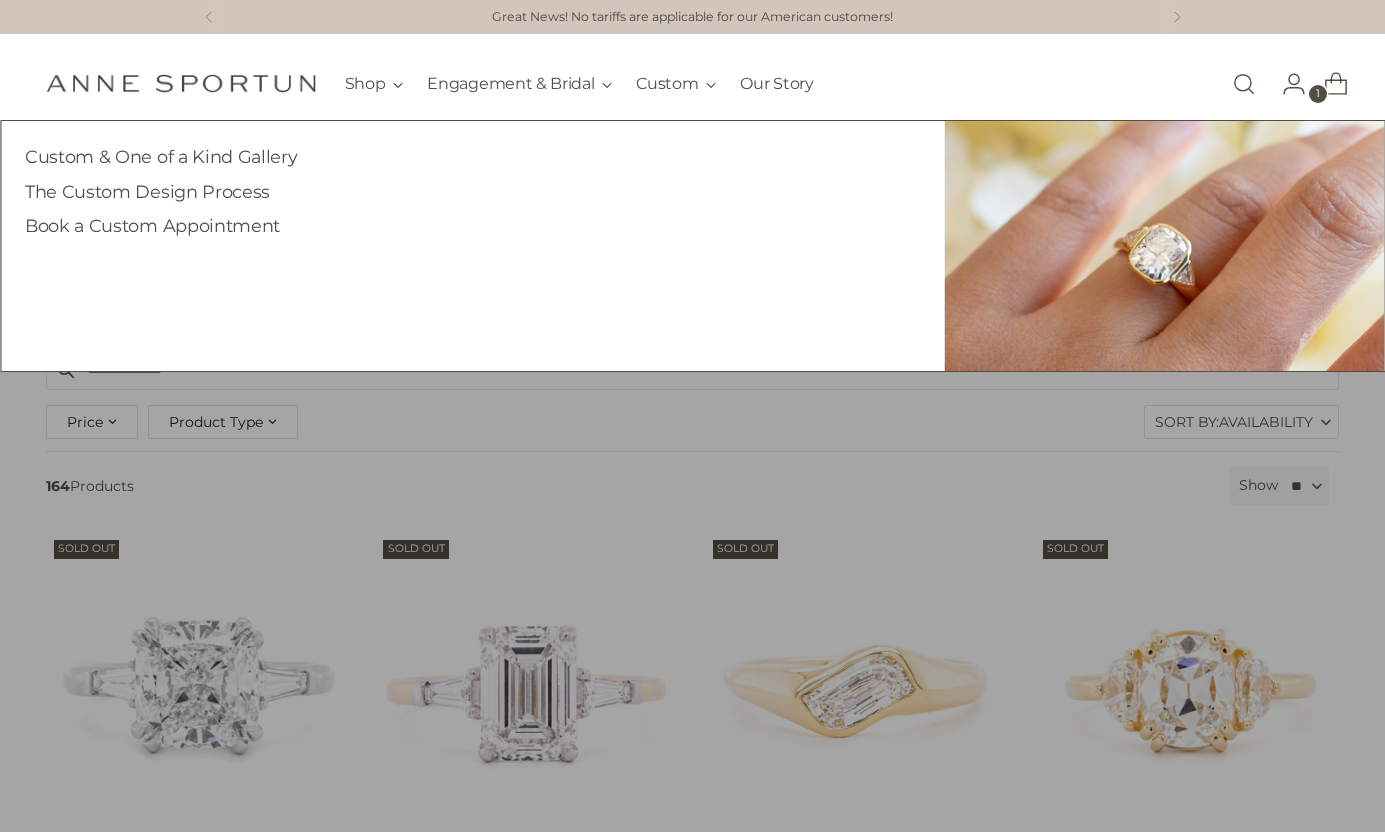 click on "Custom & One of a Kind Gallery
The Custom Design Process
Book a Custom Appointment" at bounding box center [472, 192] 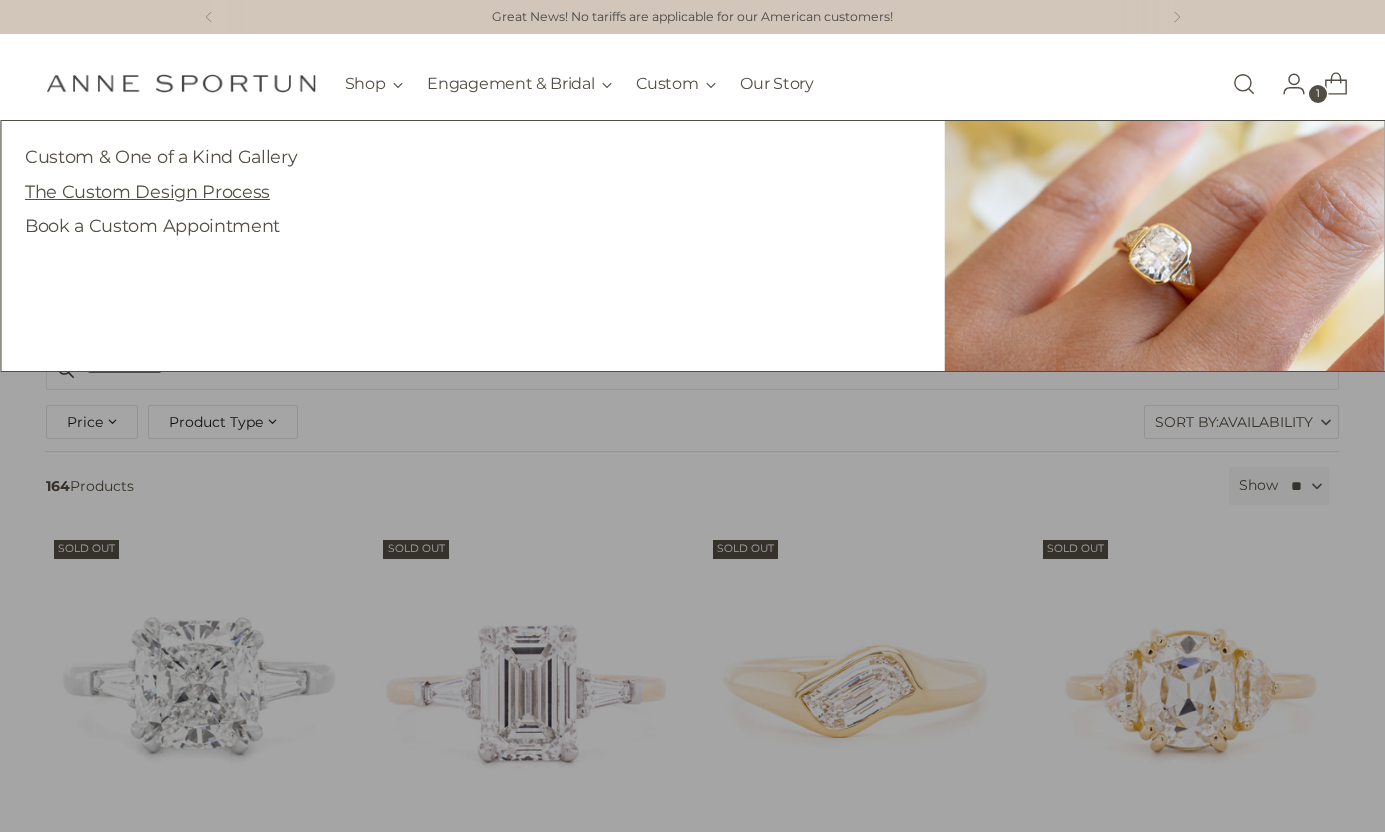 click on "The Custom Design Process" at bounding box center [147, 191] 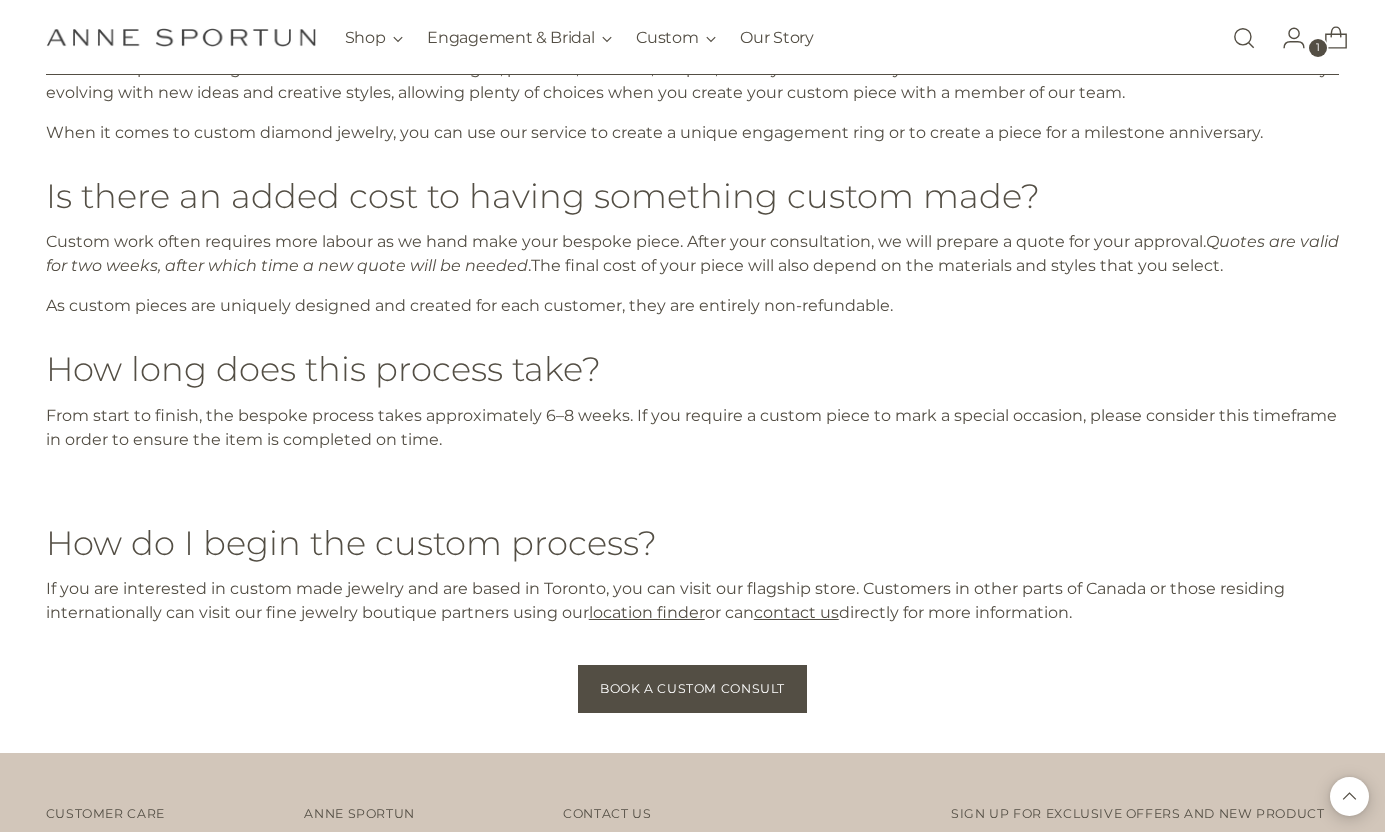 scroll, scrollTop: 2585, scrollLeft: 0, axis: vertical 